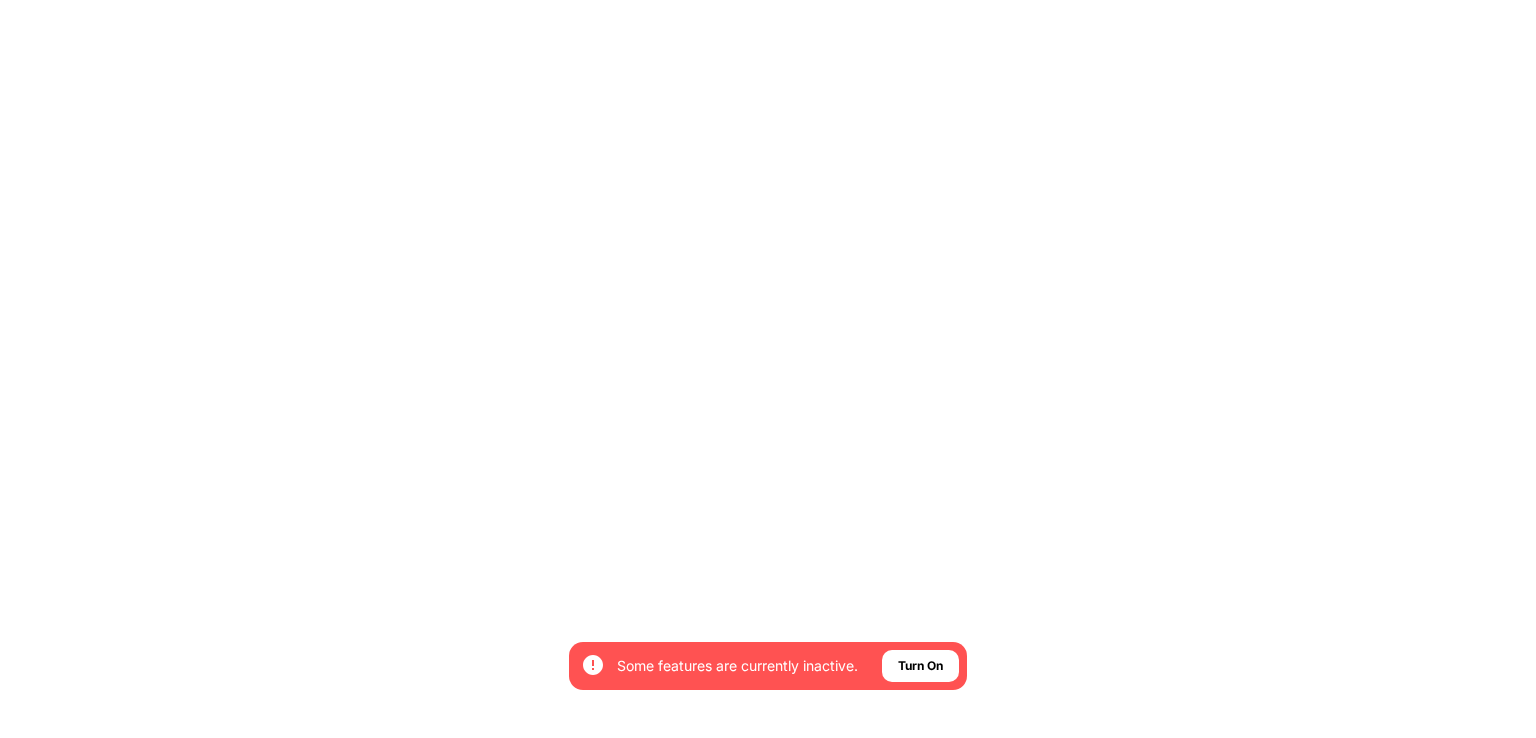 scroll, scrollTop: 0, scrollLeft: 0, axis: both 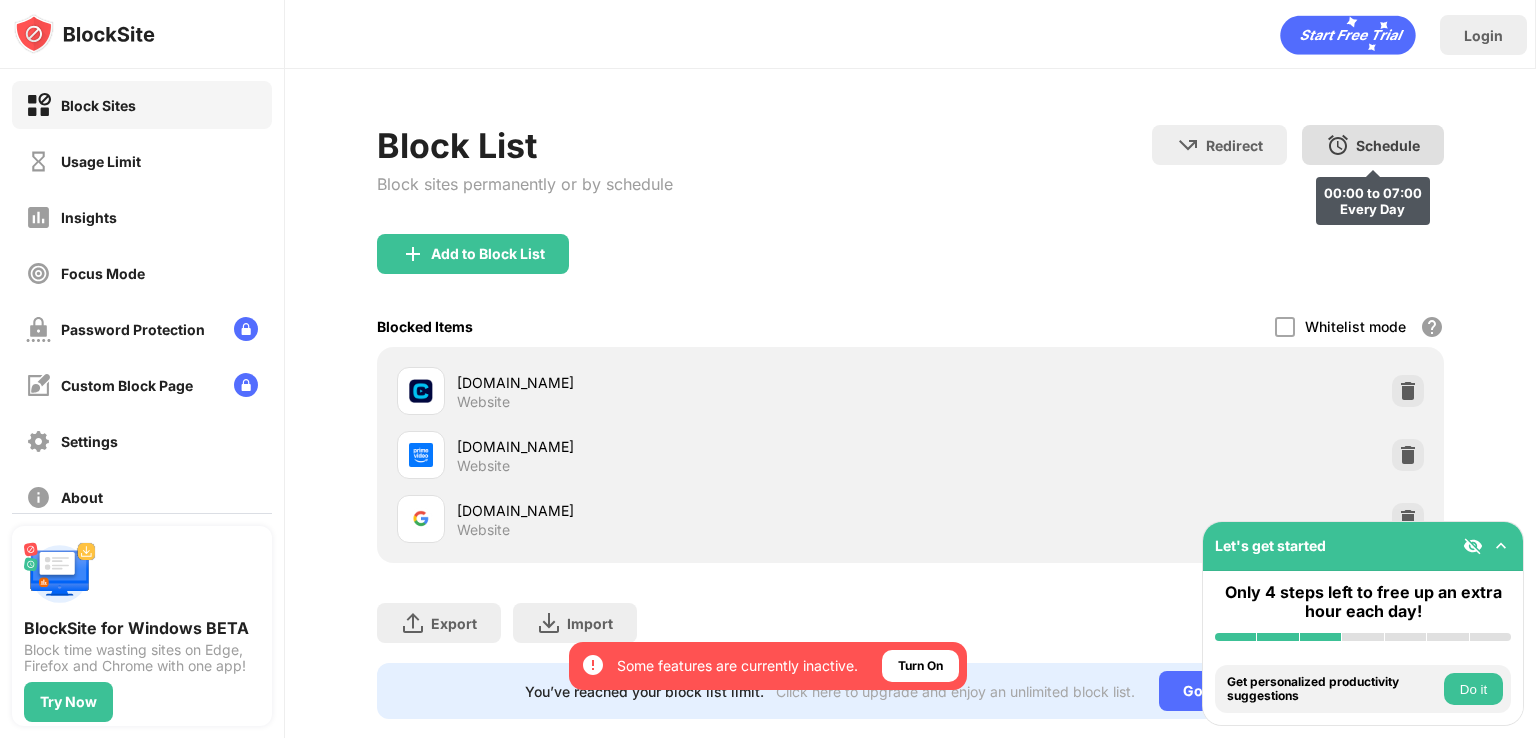 click on "Schedule 00:00 to 07:00 Every Day" at bounding box center [1373, 145] 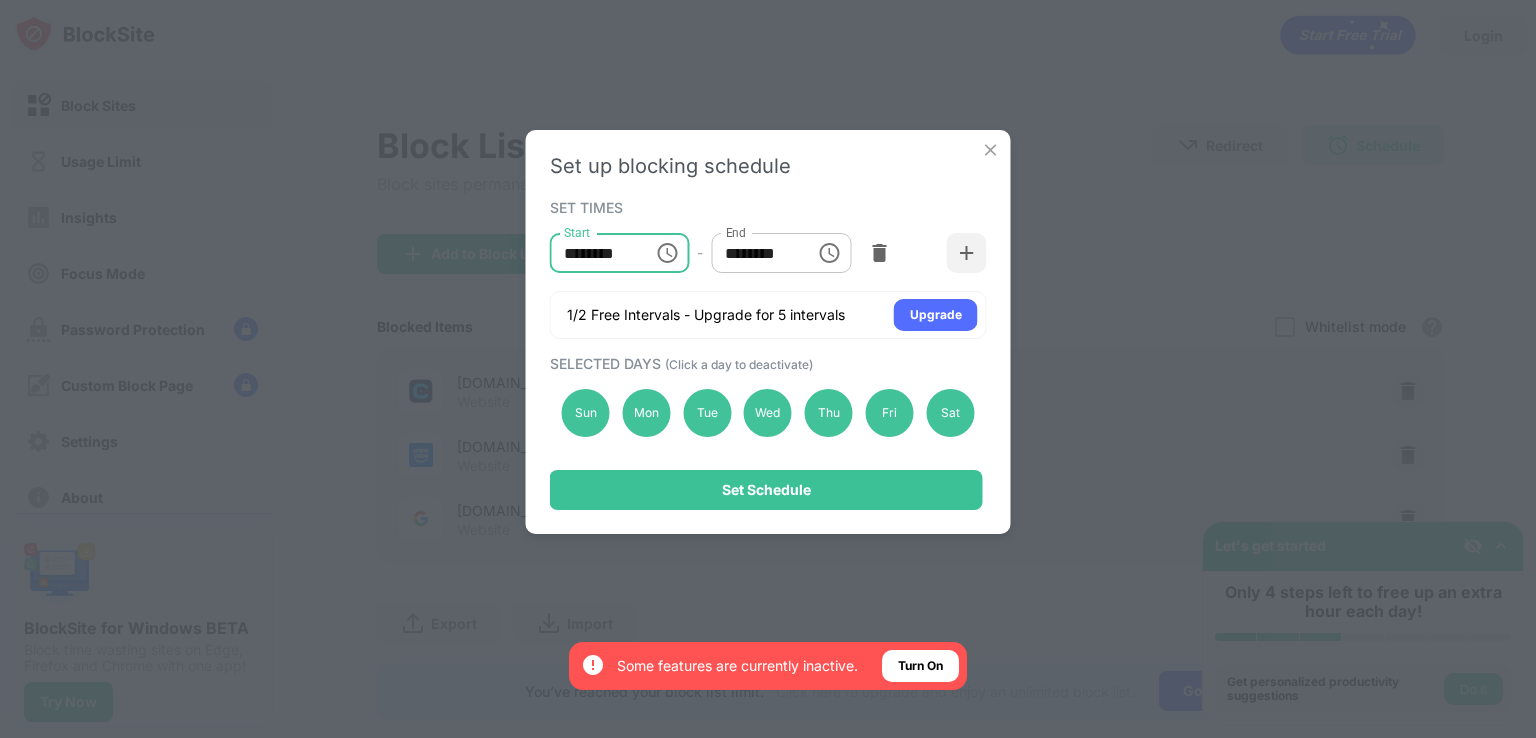 click on "********" at bounding box center [595, 253] 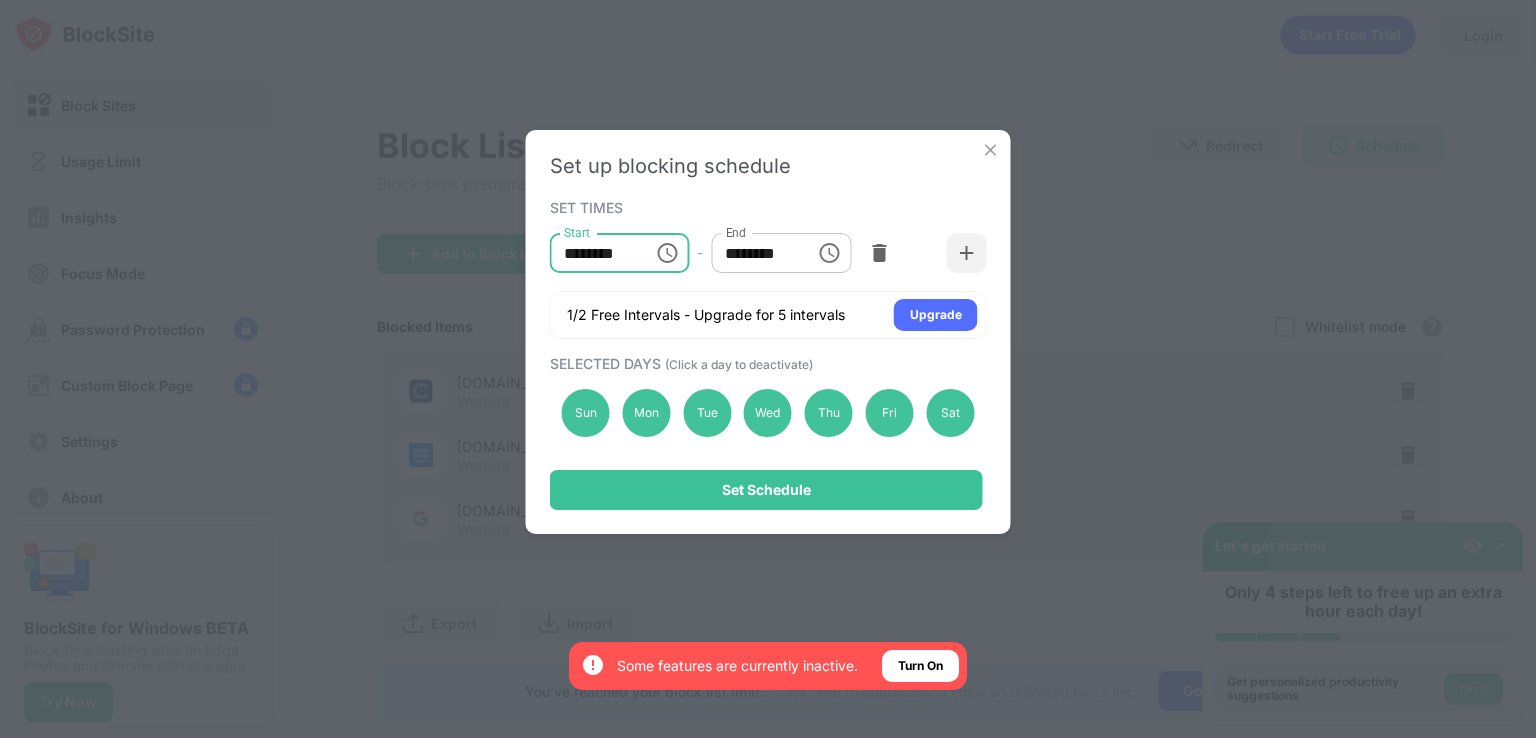 click 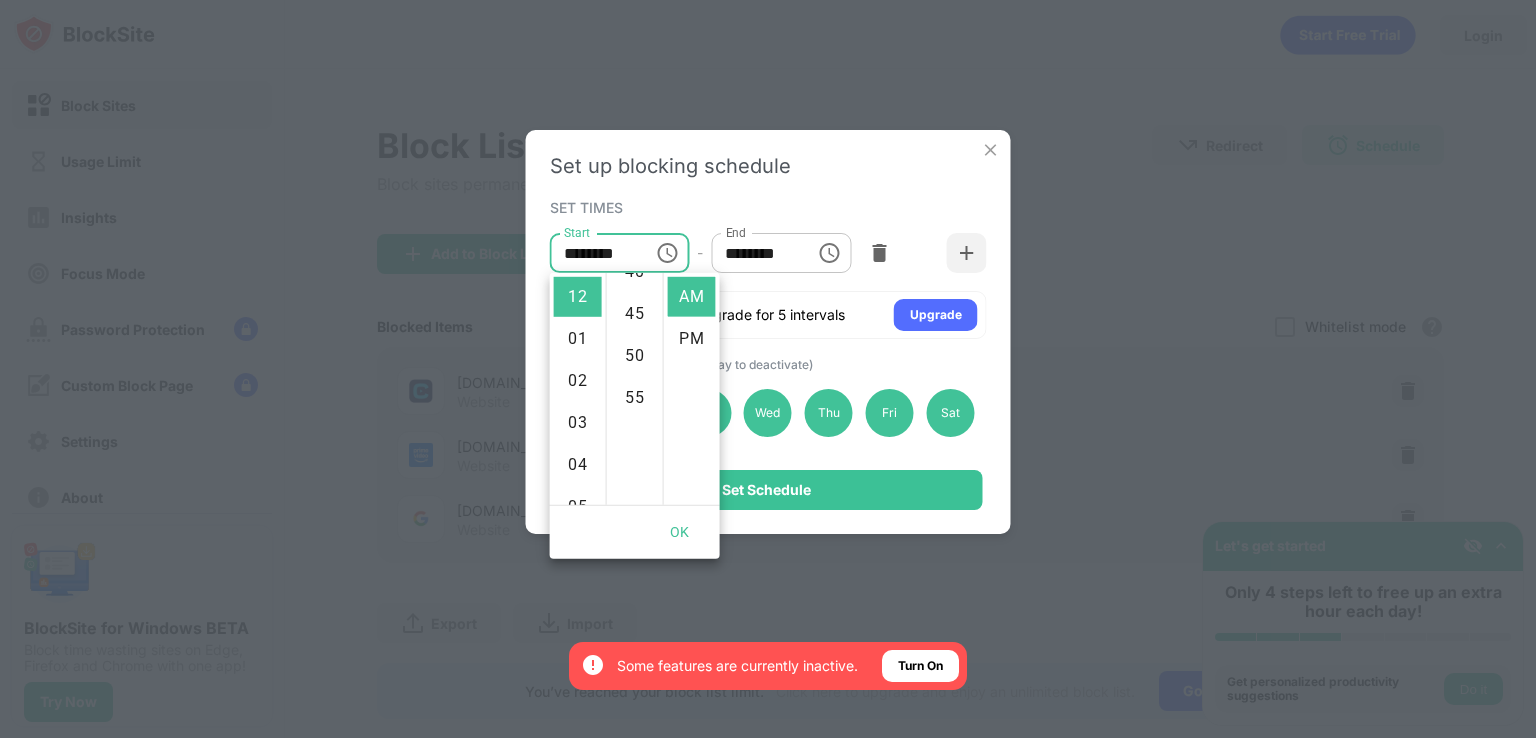 scroll, scrollTop: 462, scrollLeft: 0, axis: vertical 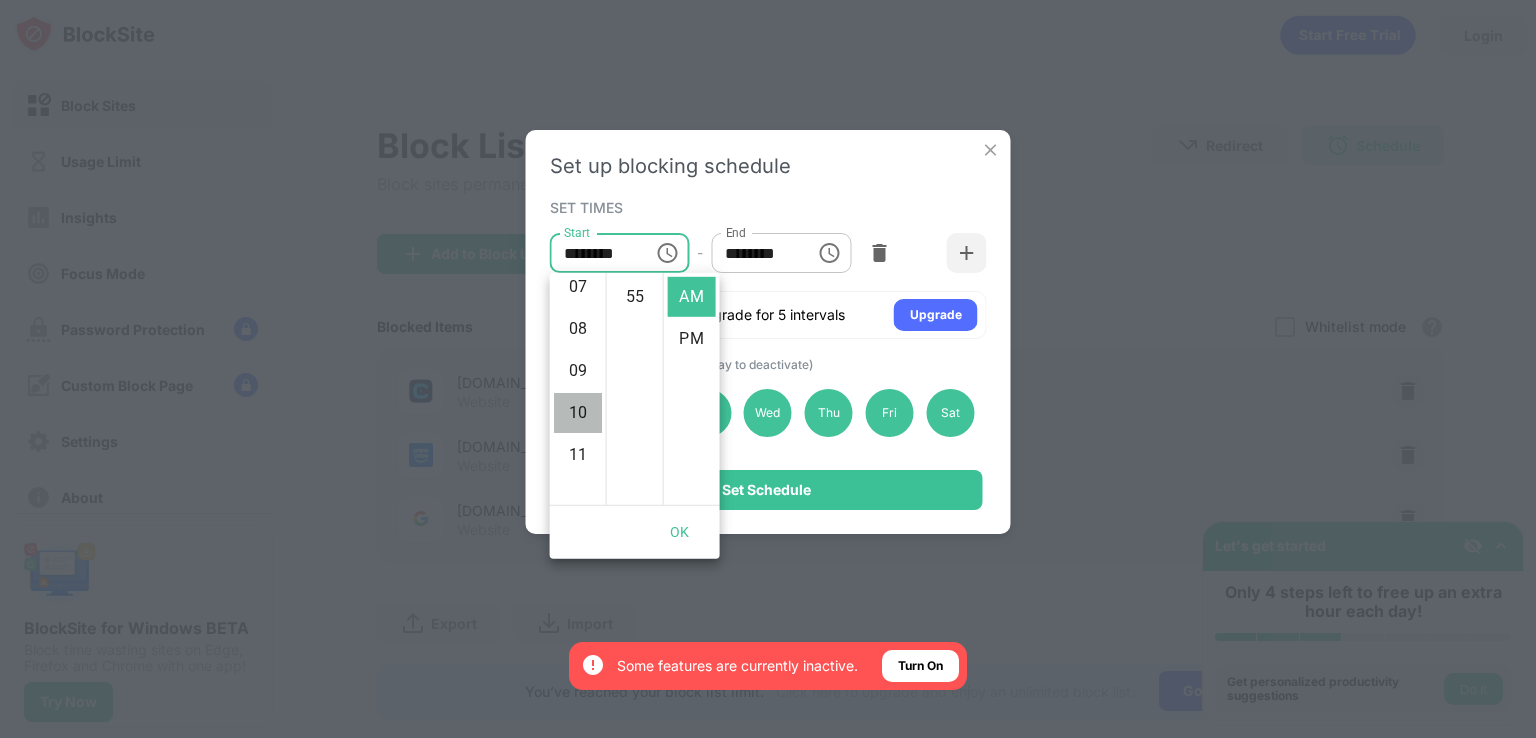 click on "10" at bounding box center [578, 413] 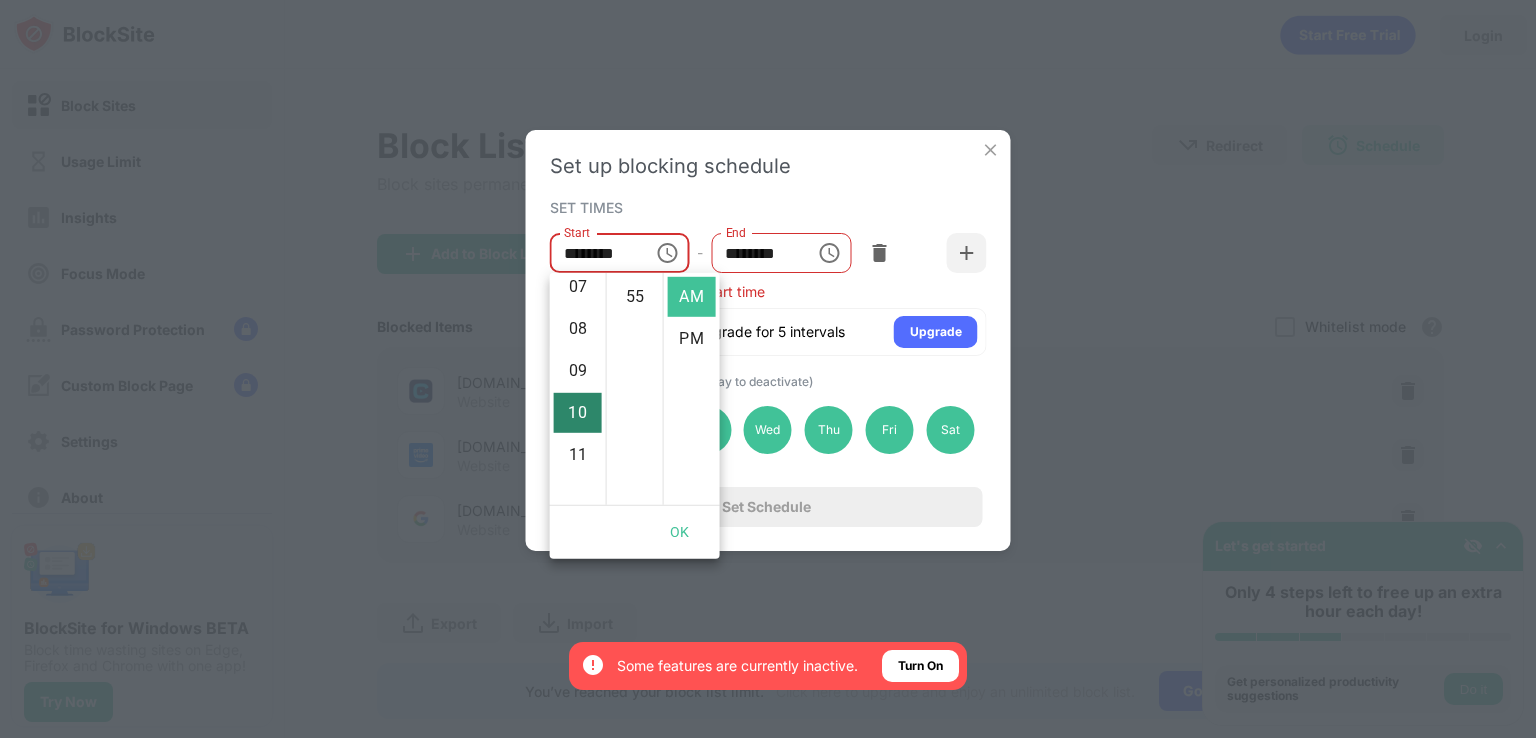 scroll, scrollTop: 380, scrollLeft: 0, axis: vertical 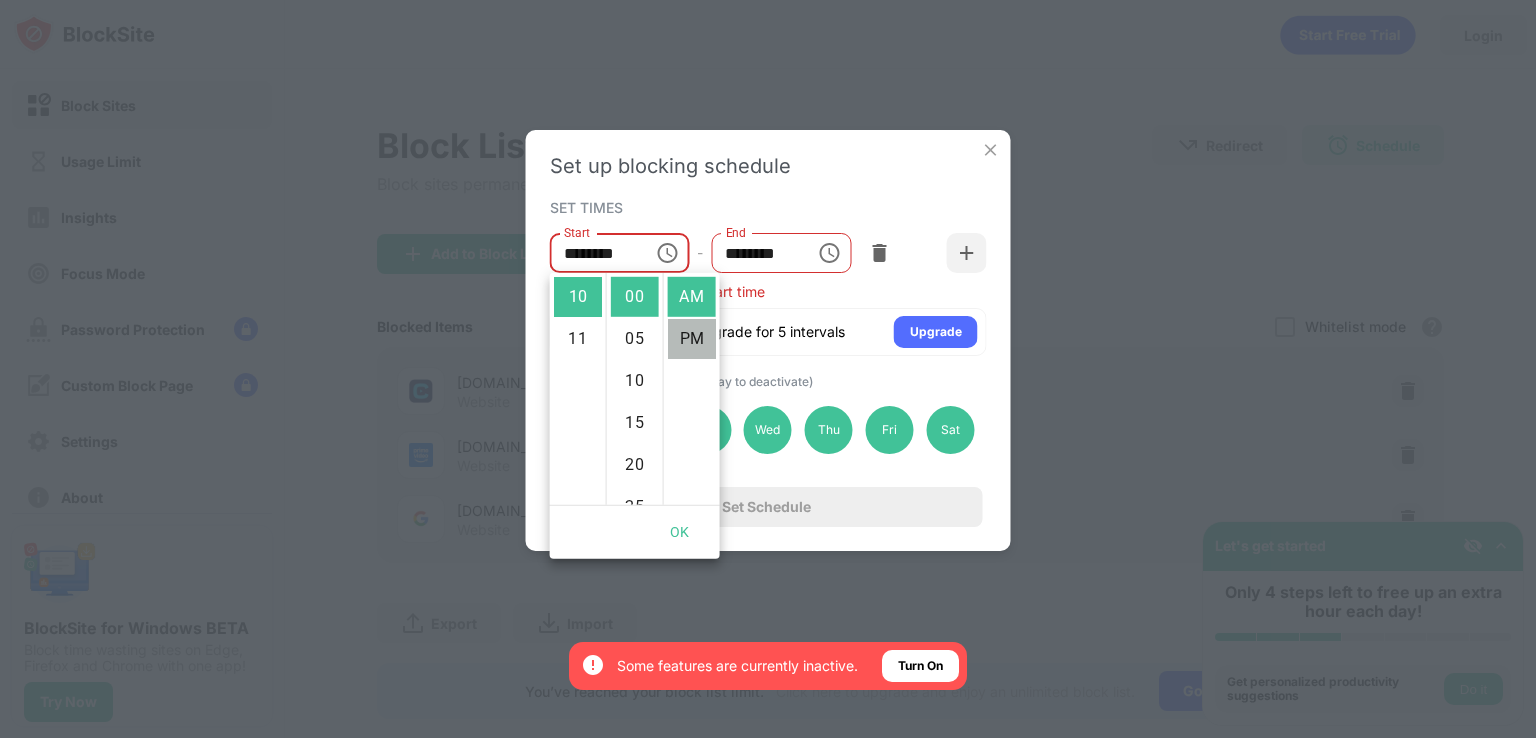 click on "PM" at bounding box center [692, 339] 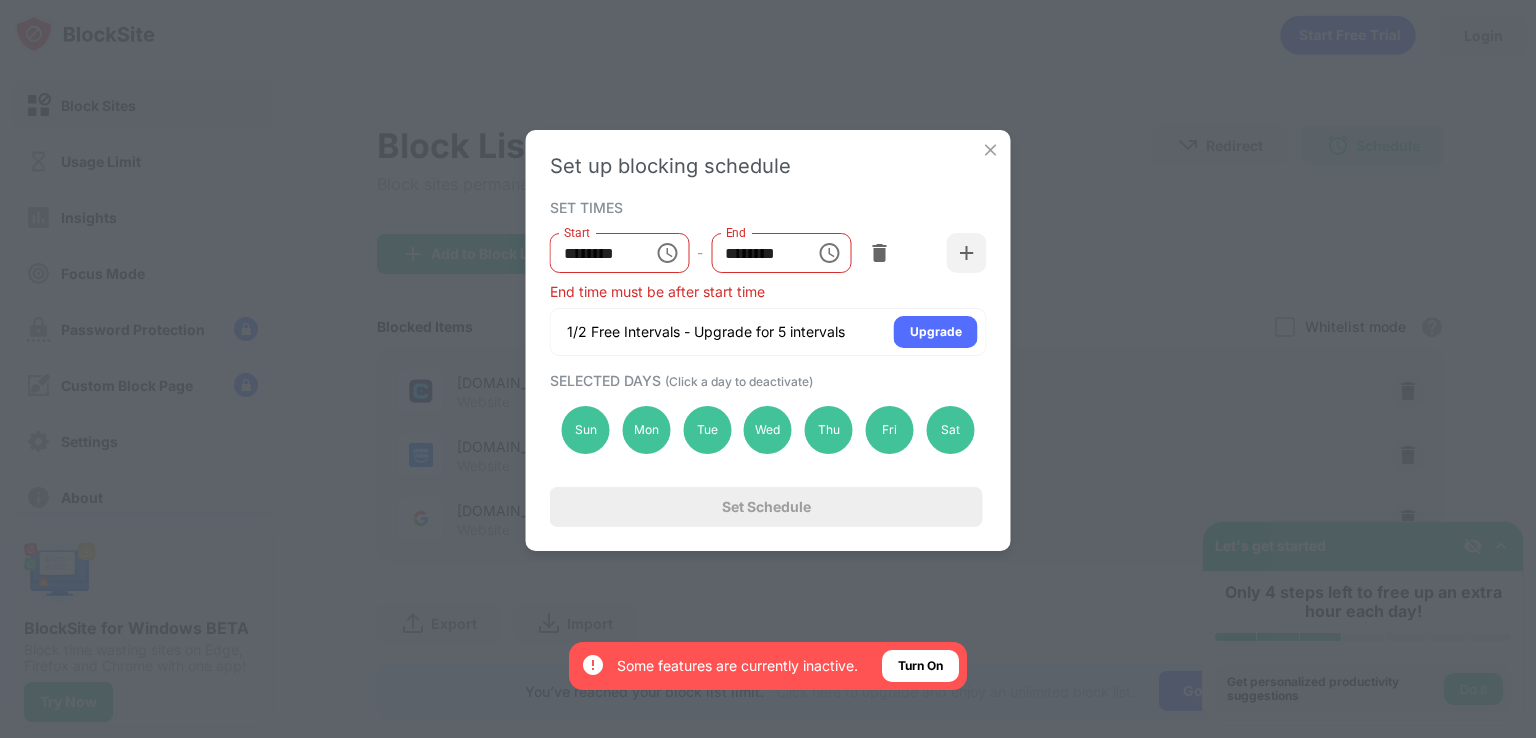 scroll, scrollTop: 42, scrollLeft: 0, axis: vertical 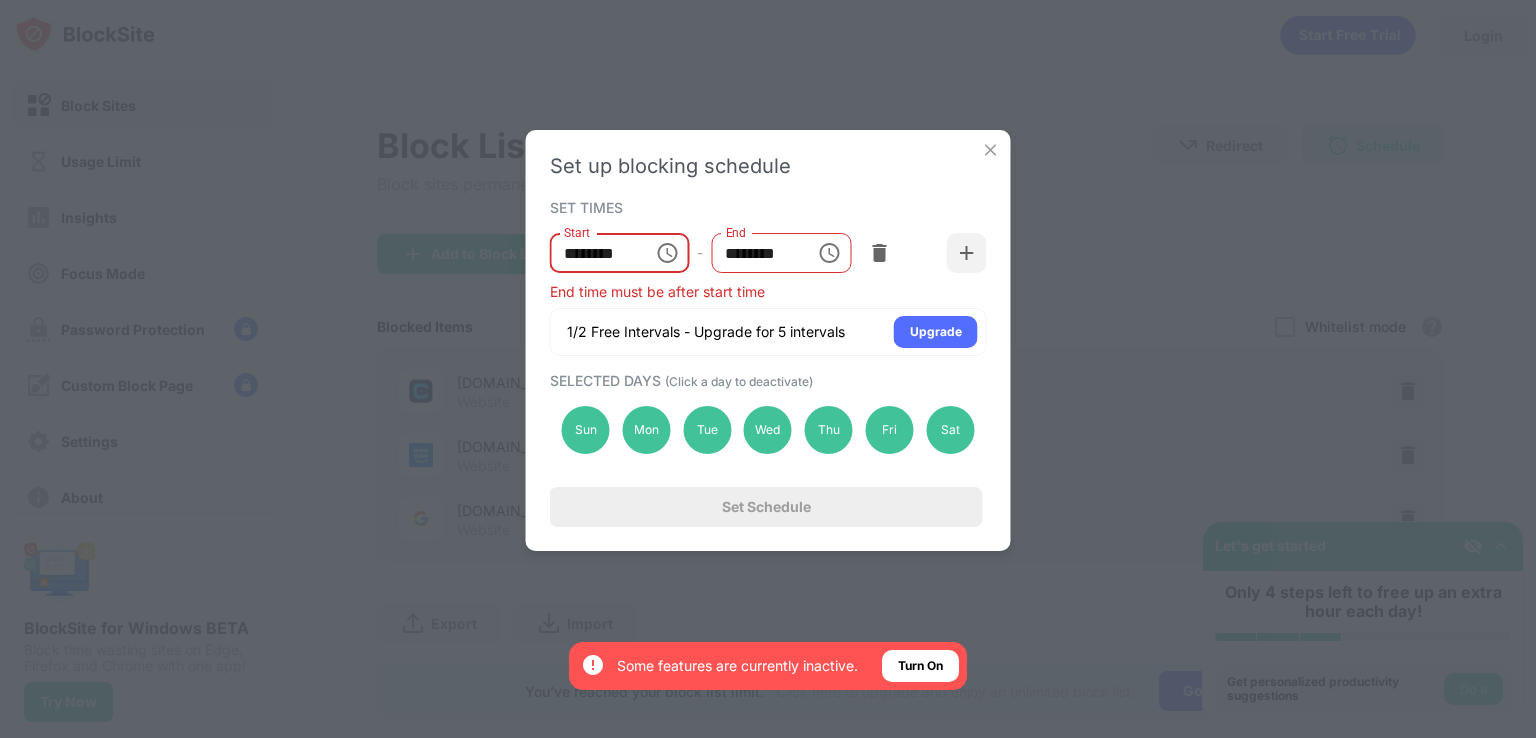 click on "********" at bounding box center (595, 253) 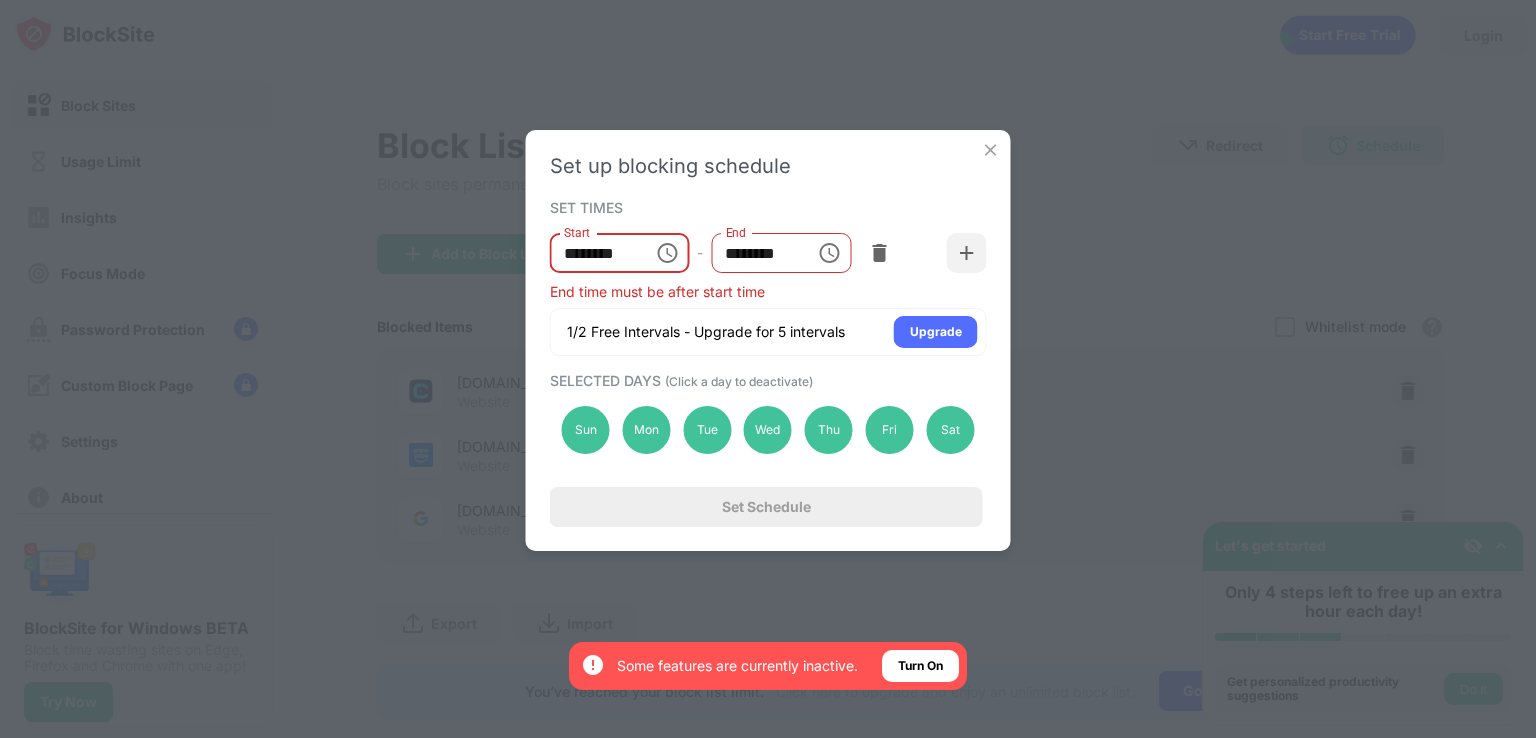 click on "********" at bounding box center [595, 253] 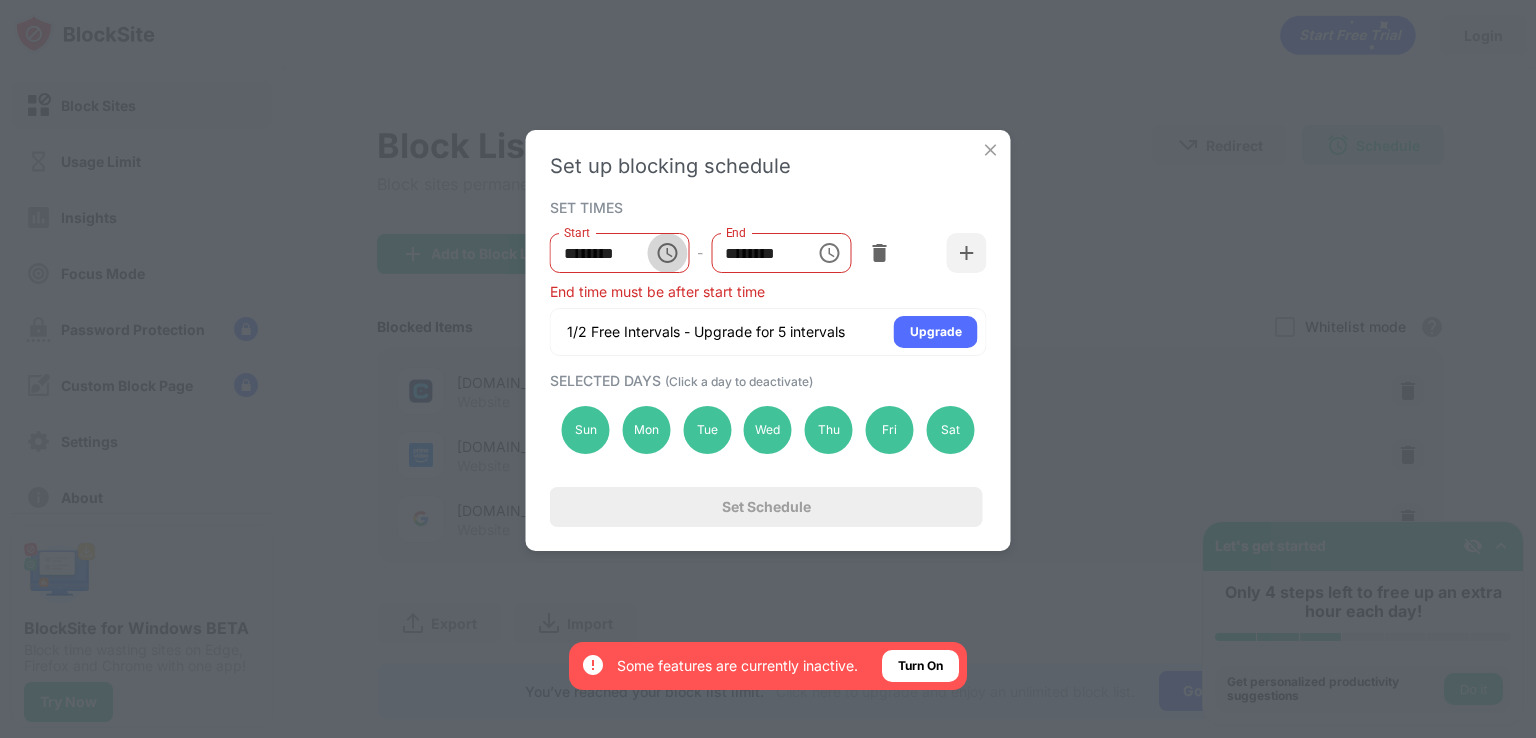 click 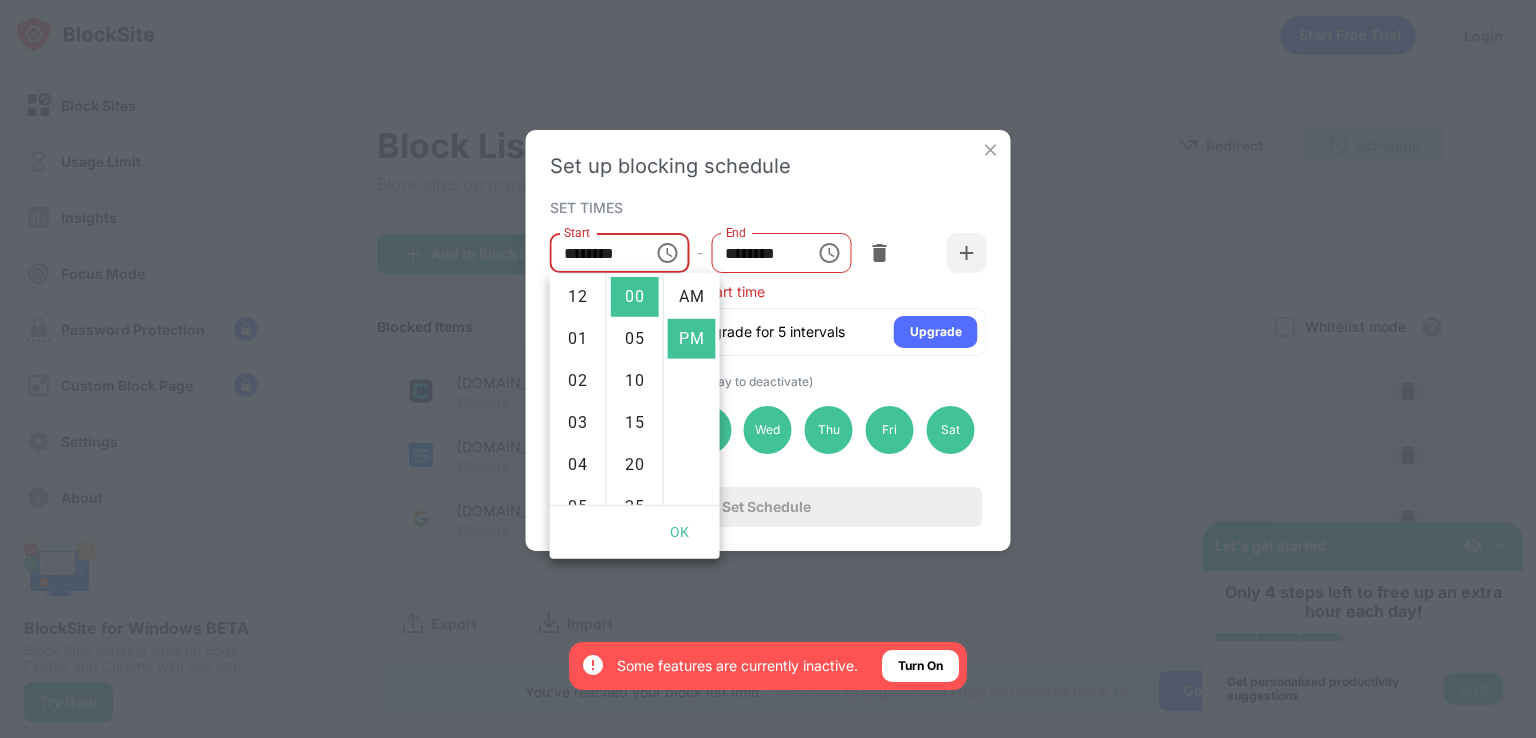 scroll, scrollTop: 420, scrollLeft: 0, axis: vertical 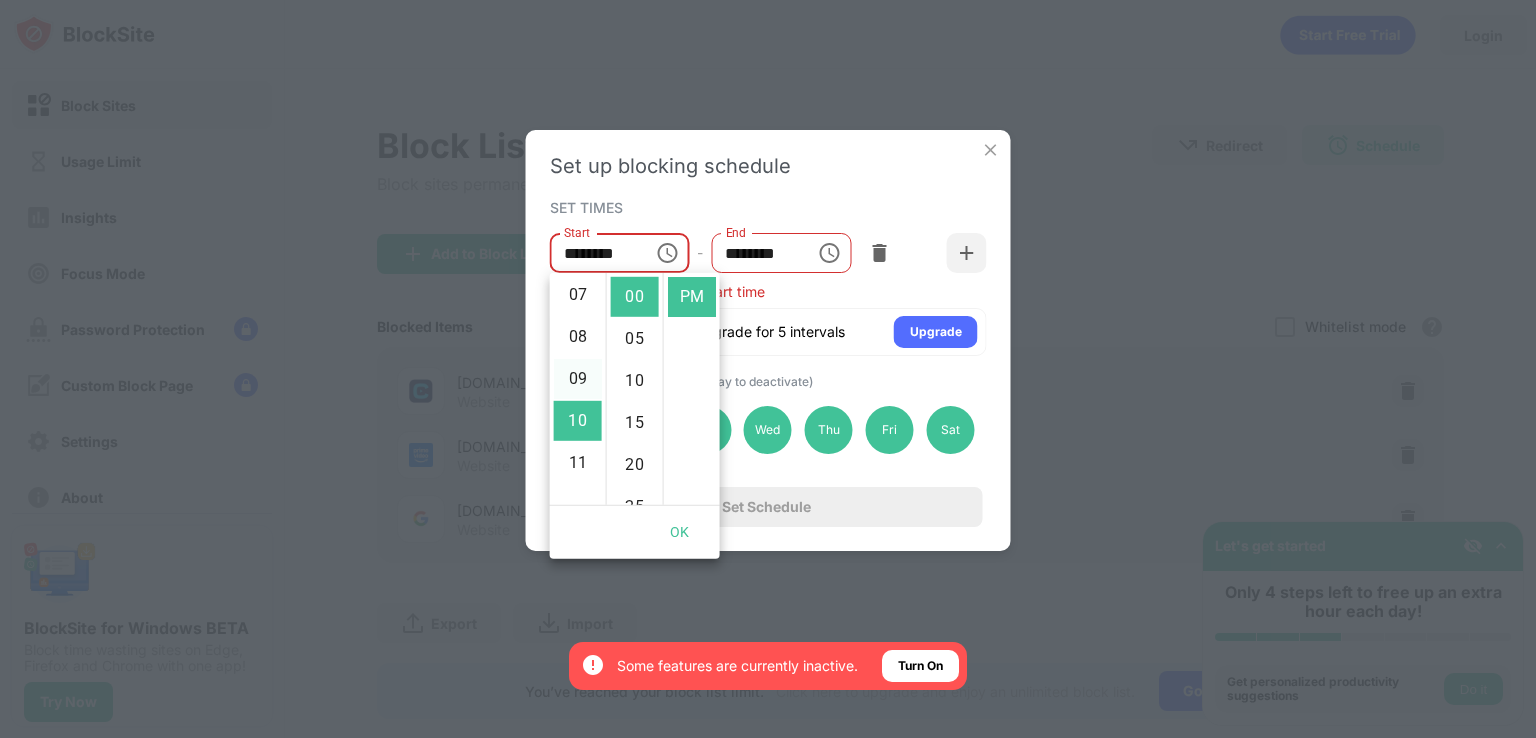 click on "09" at bounding box center (578, 379) 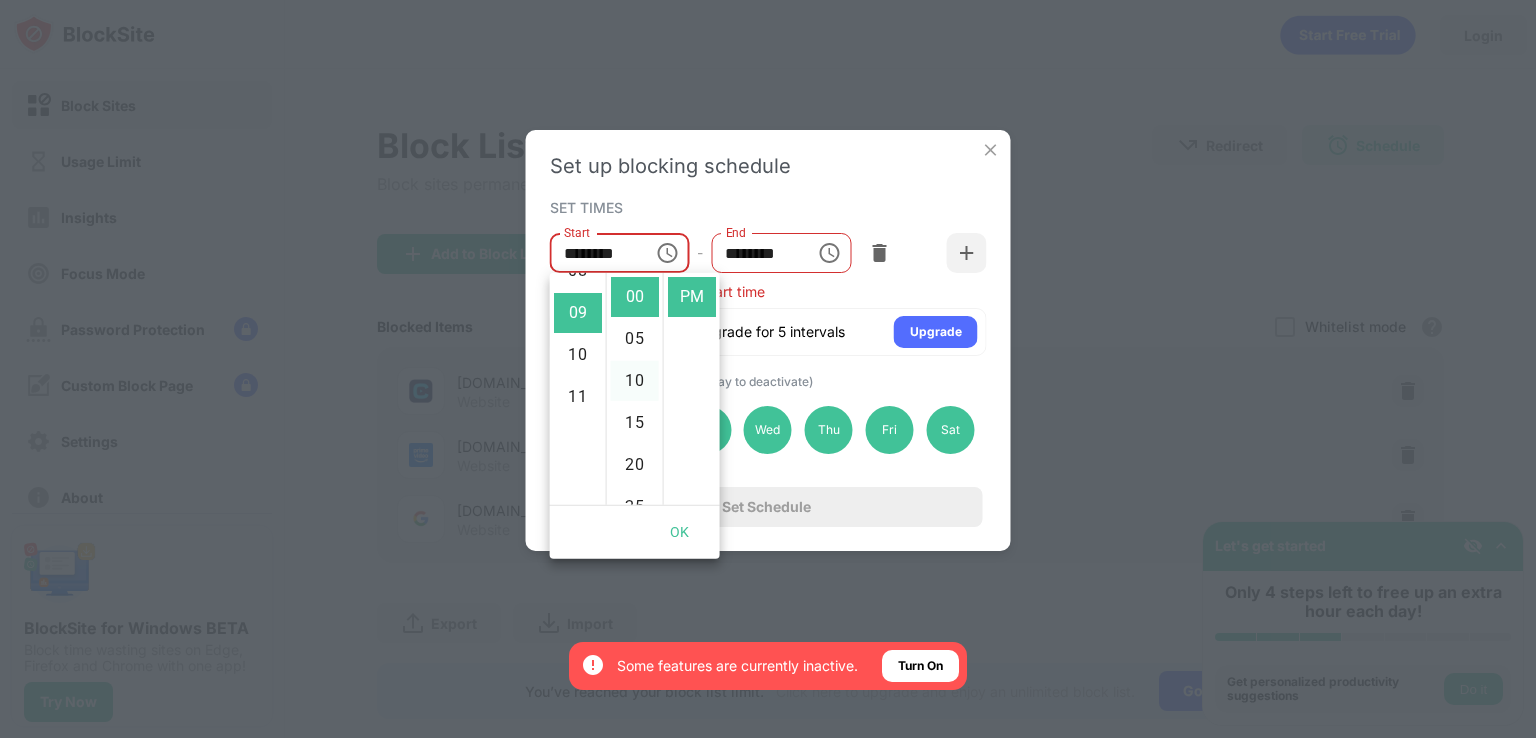 scroll, scrollTop: 378, scrollLeft: 0, axis: vertical 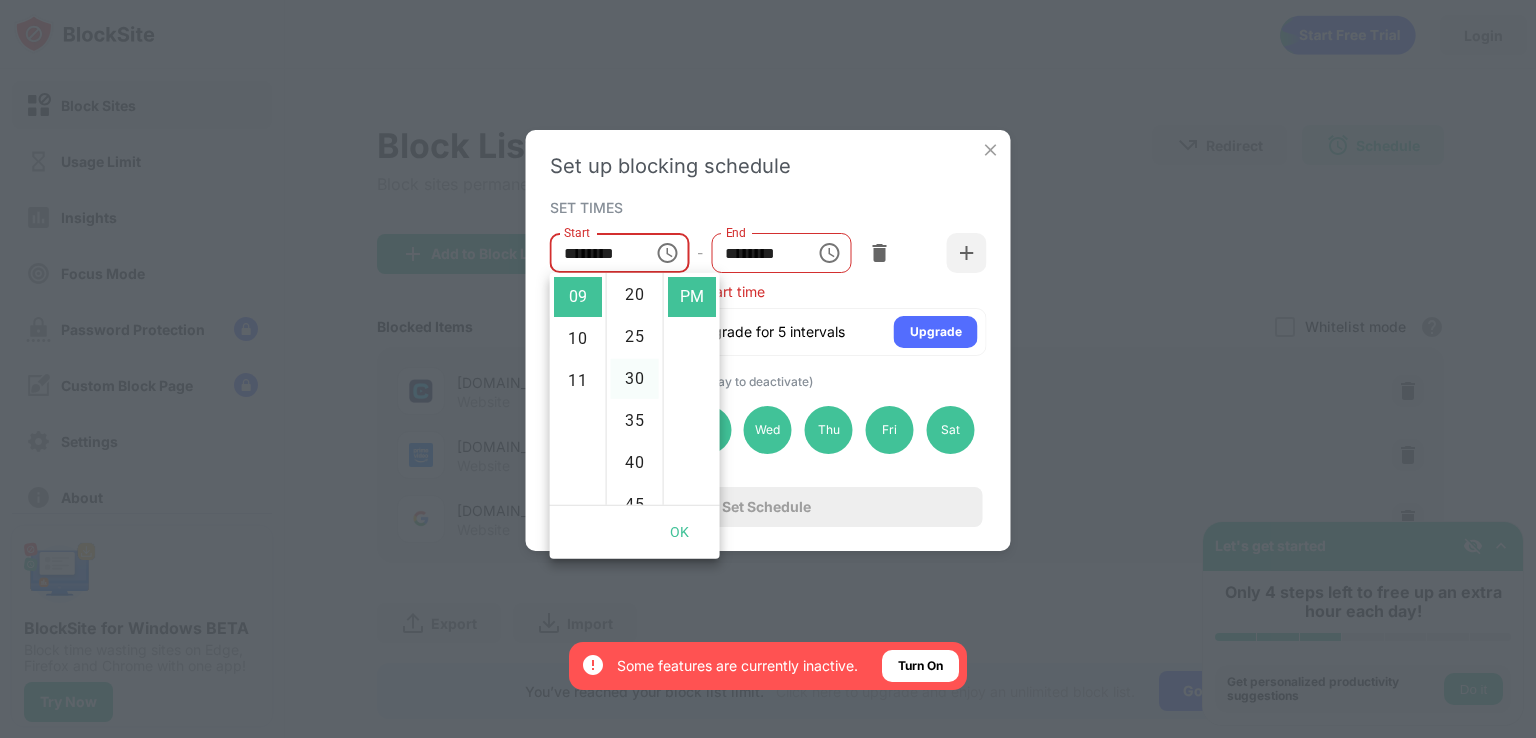 click on "30" at bounding box center (635, 379) 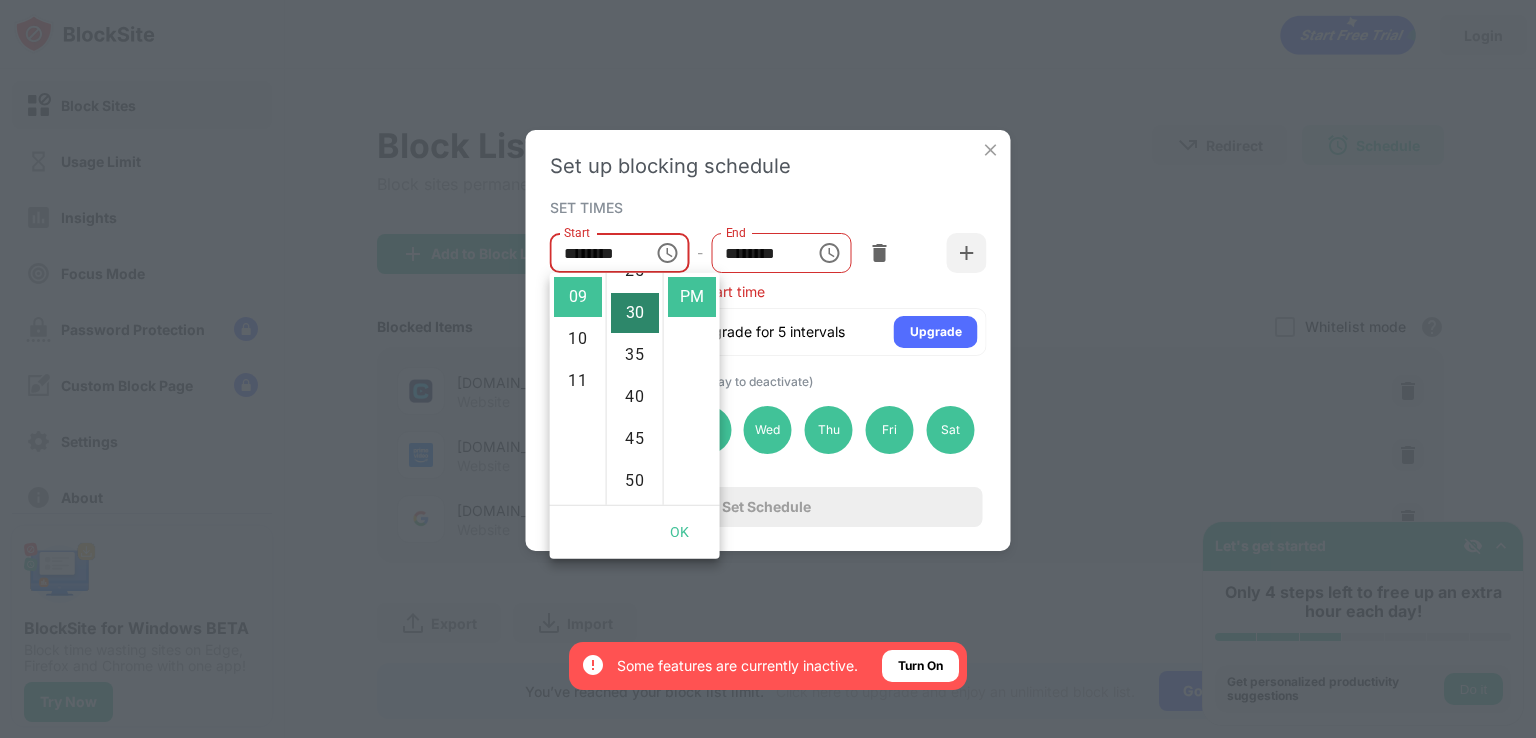 scroll, scrollTop: 252, scrollLeft: 0, axis: vertical 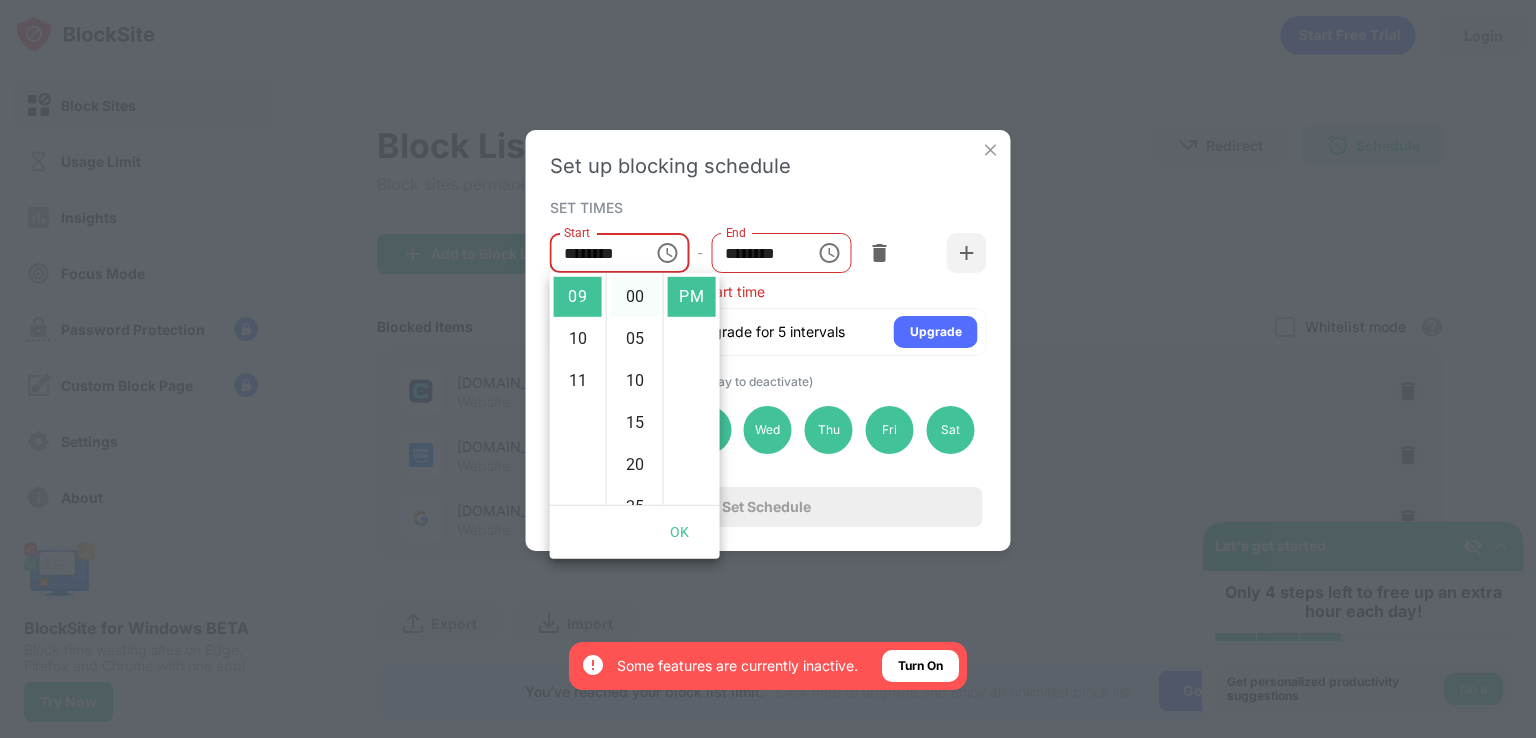 click on "00" at bounding box center [635, 297] 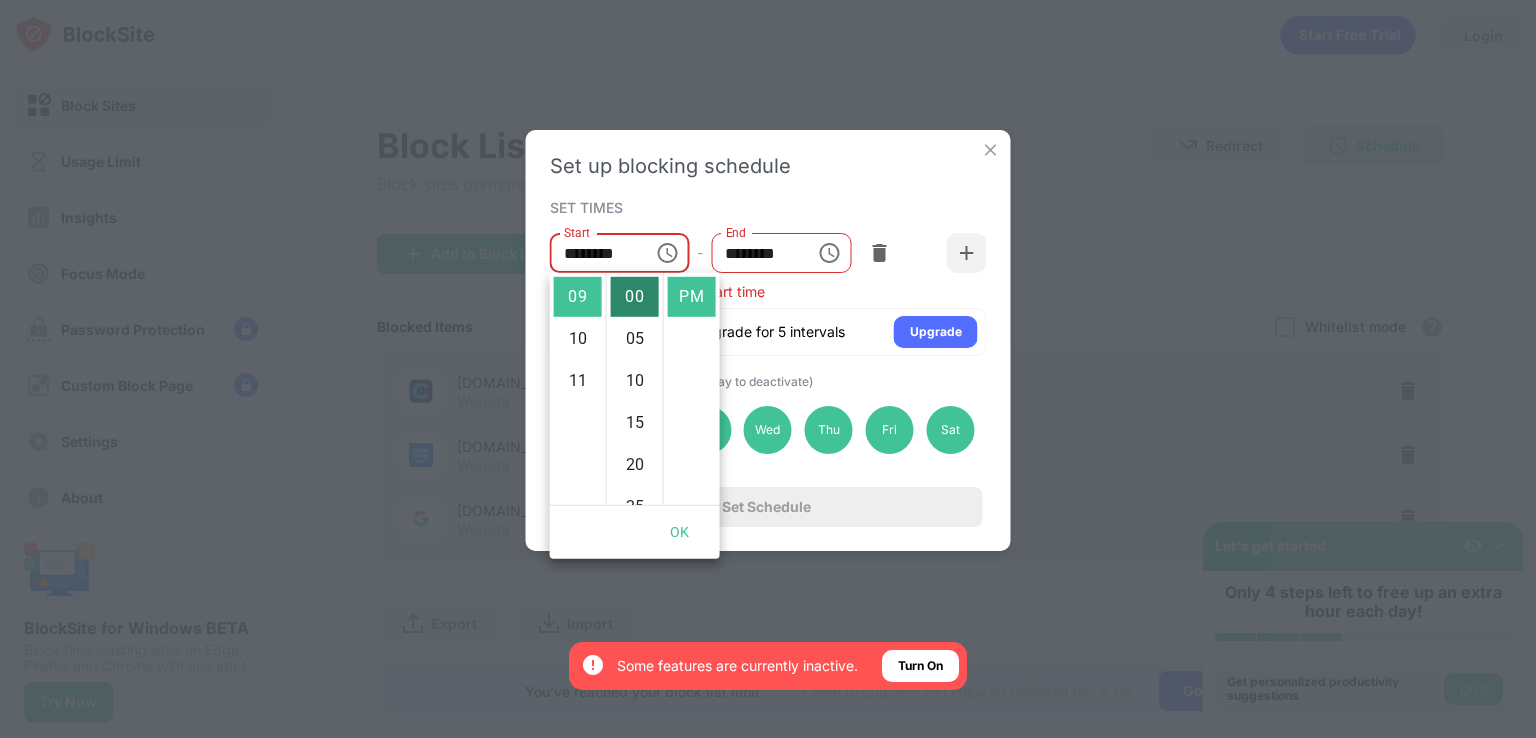 type on "********" 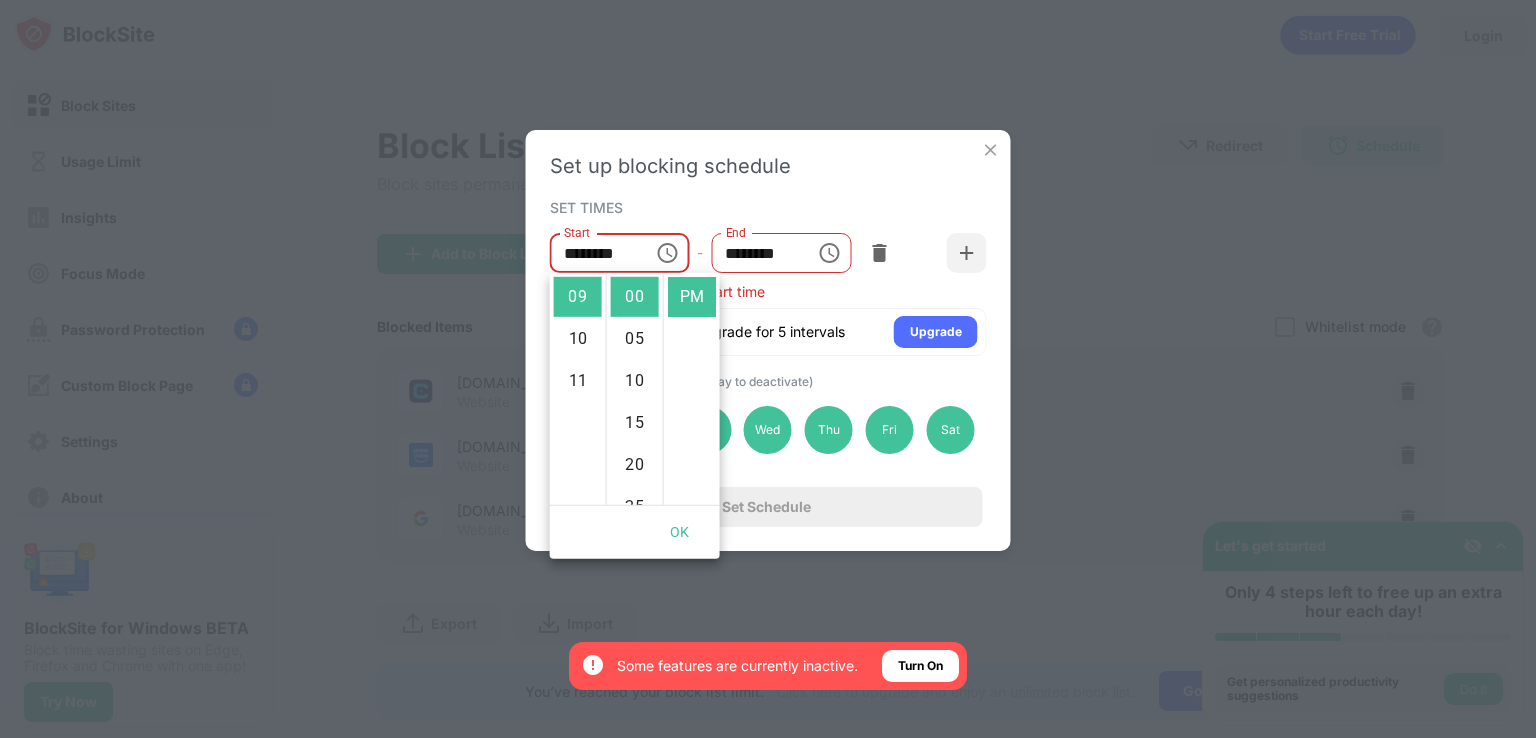 click on "SET TIMES" at bounding box center [766, 207] 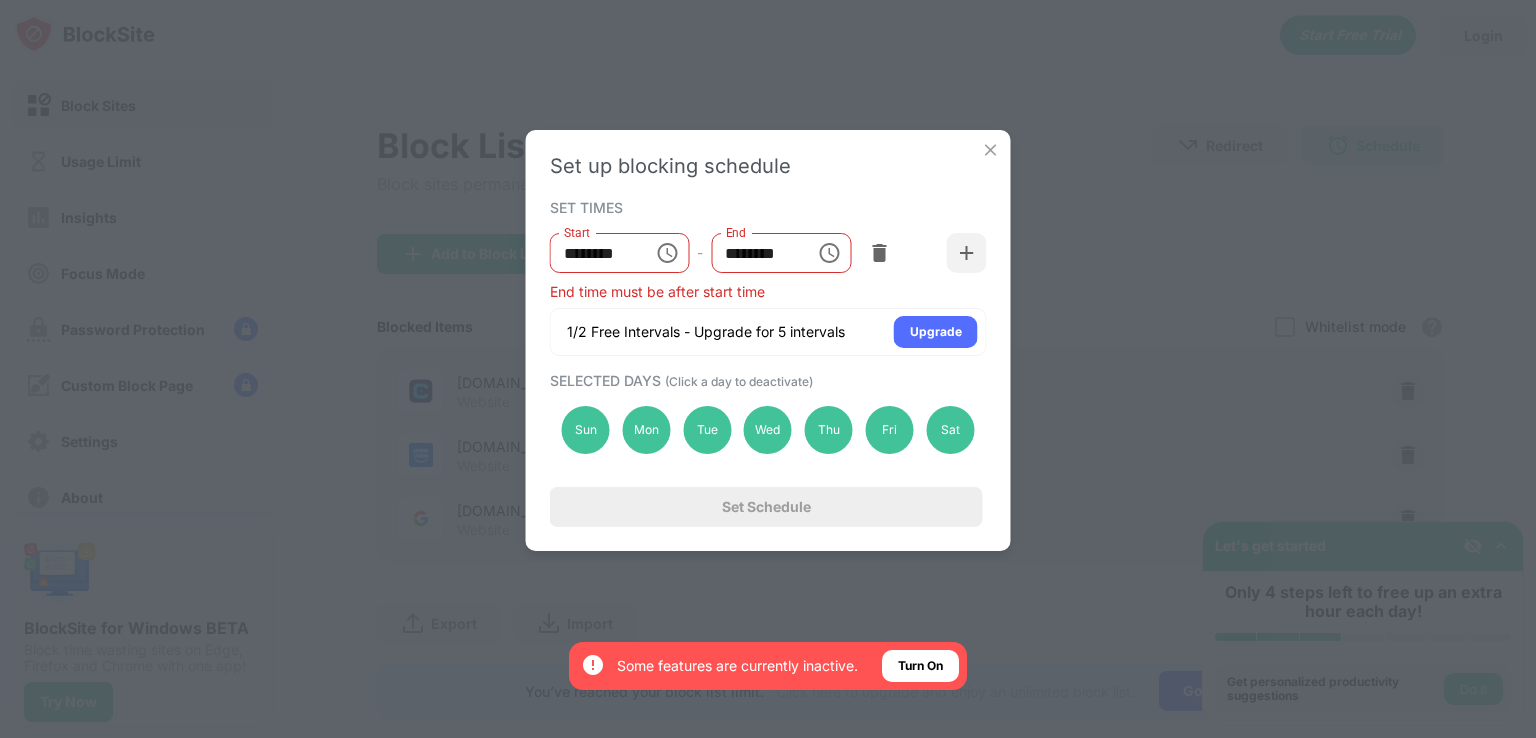 click on "********" at bounding box center [756, 253] 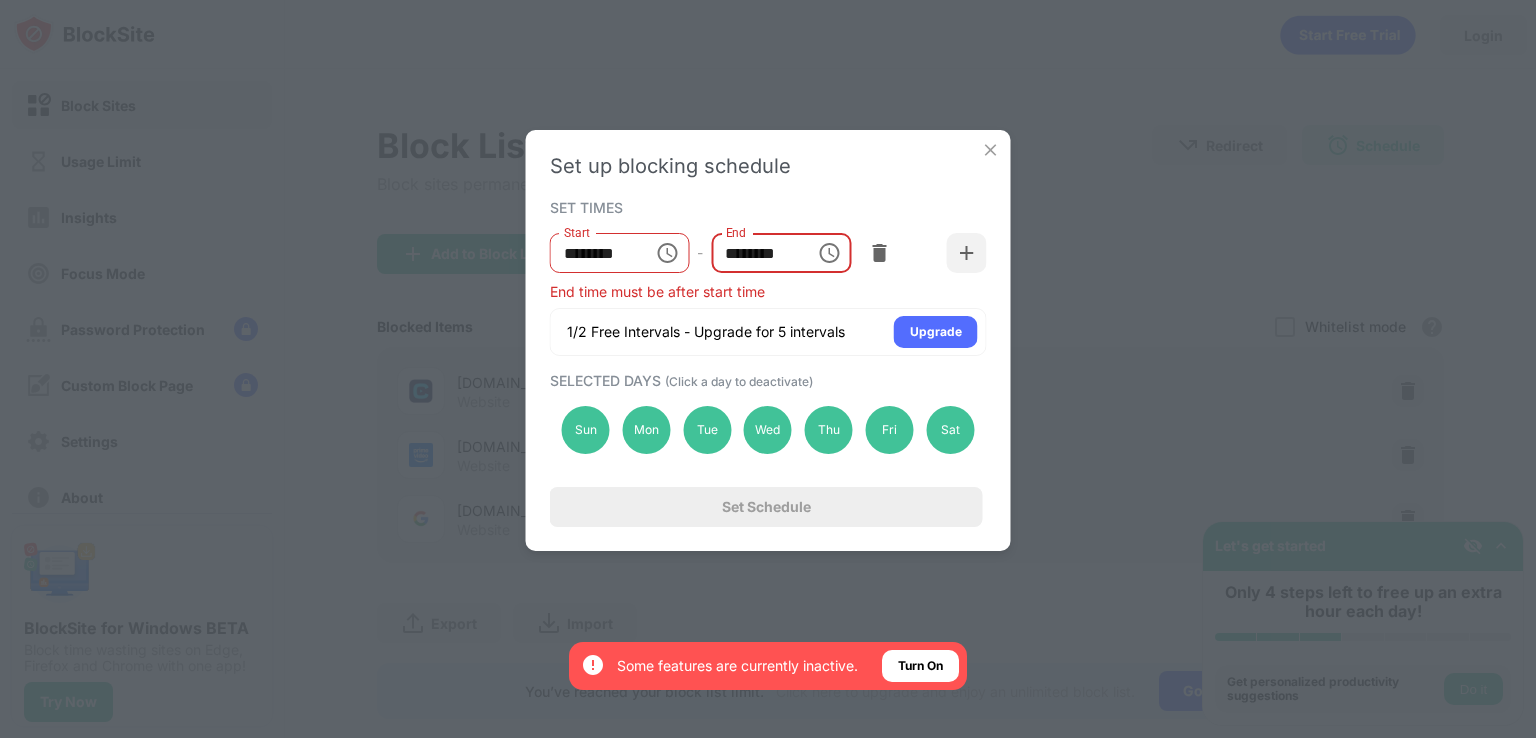 click 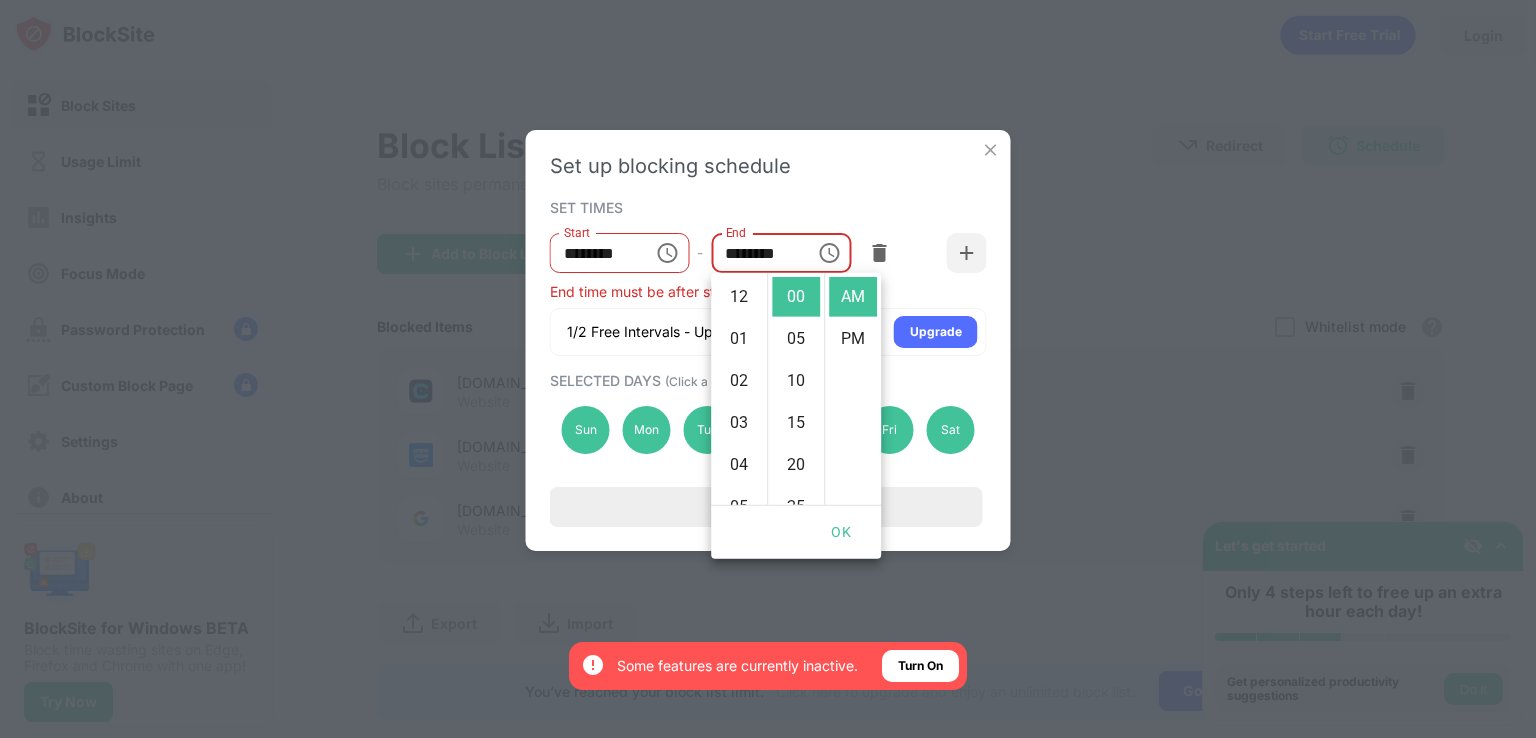 scroll, scrollTop: 294, scrollLeft: 0, axis: vertical 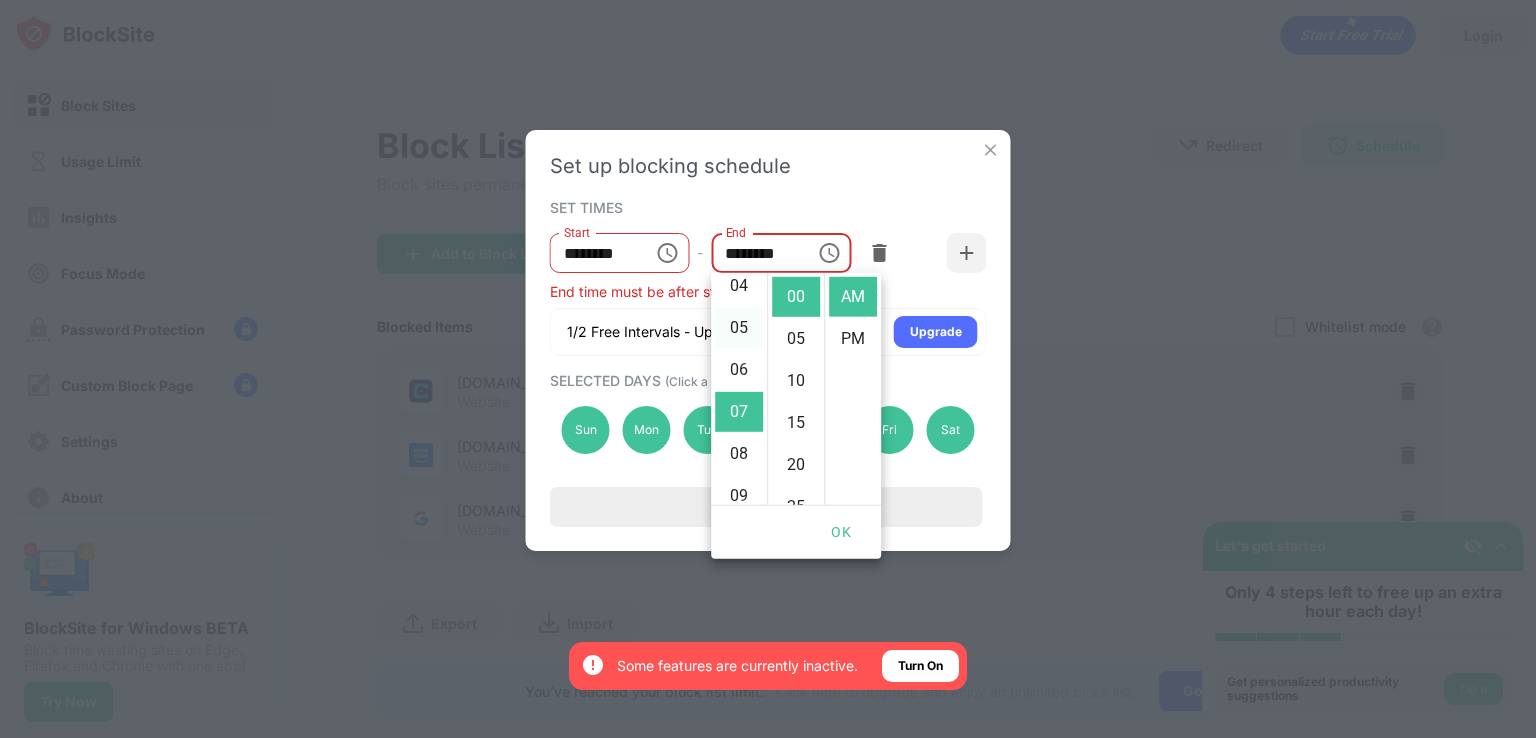 click on "05" at bounding box center (739, 328) 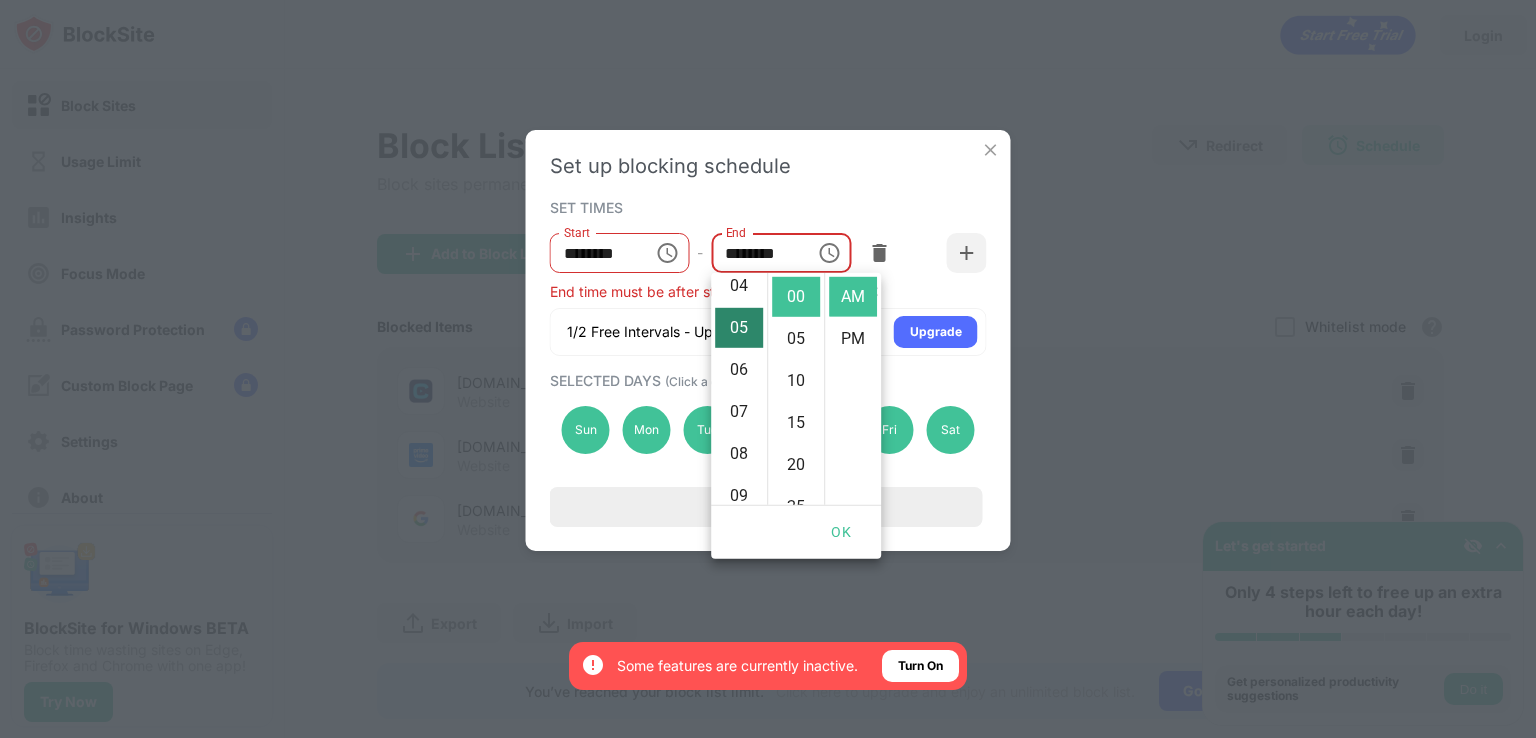 scroll, scrollTop: 210, scrollLeft: 0, axis: vertical 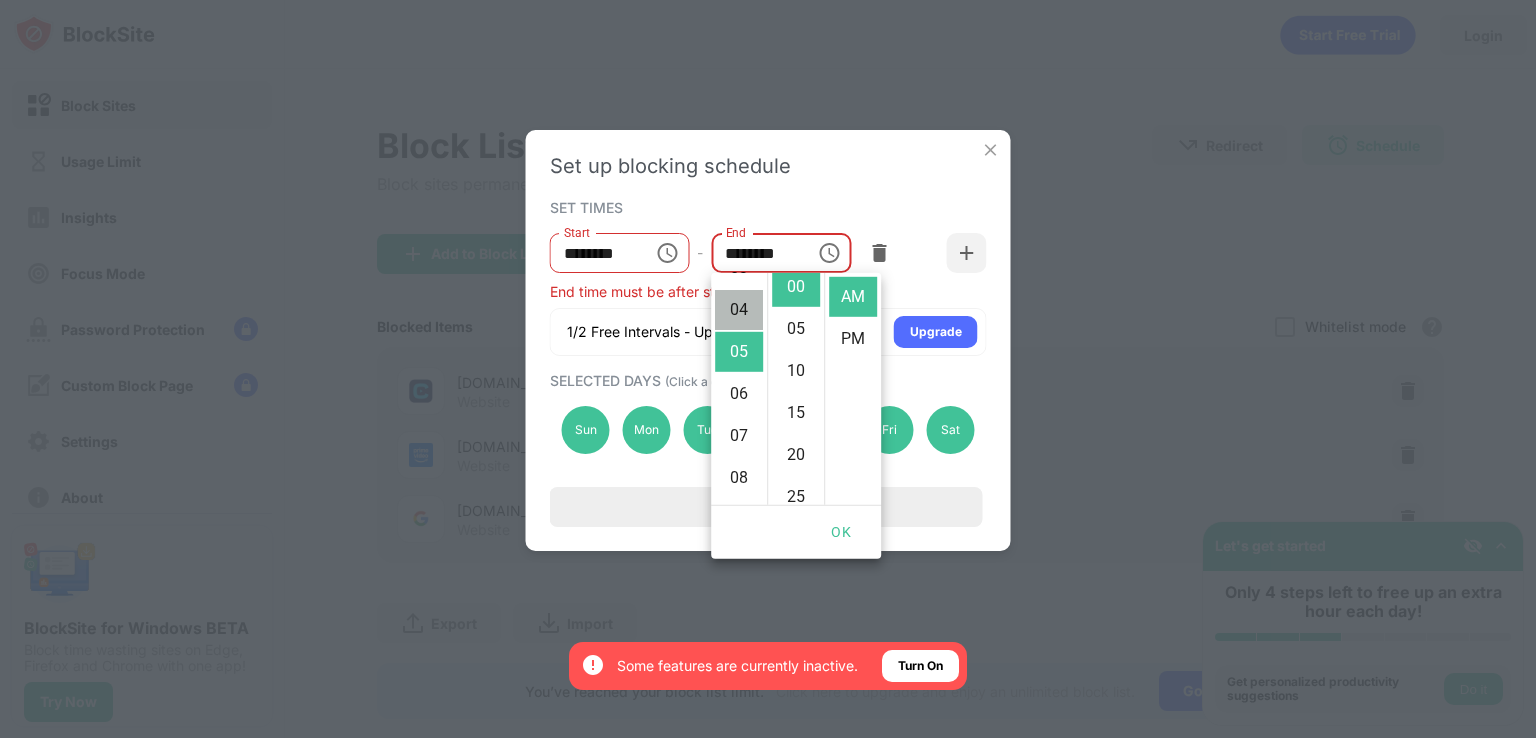 click on "04" at bounding box center [739, 310] 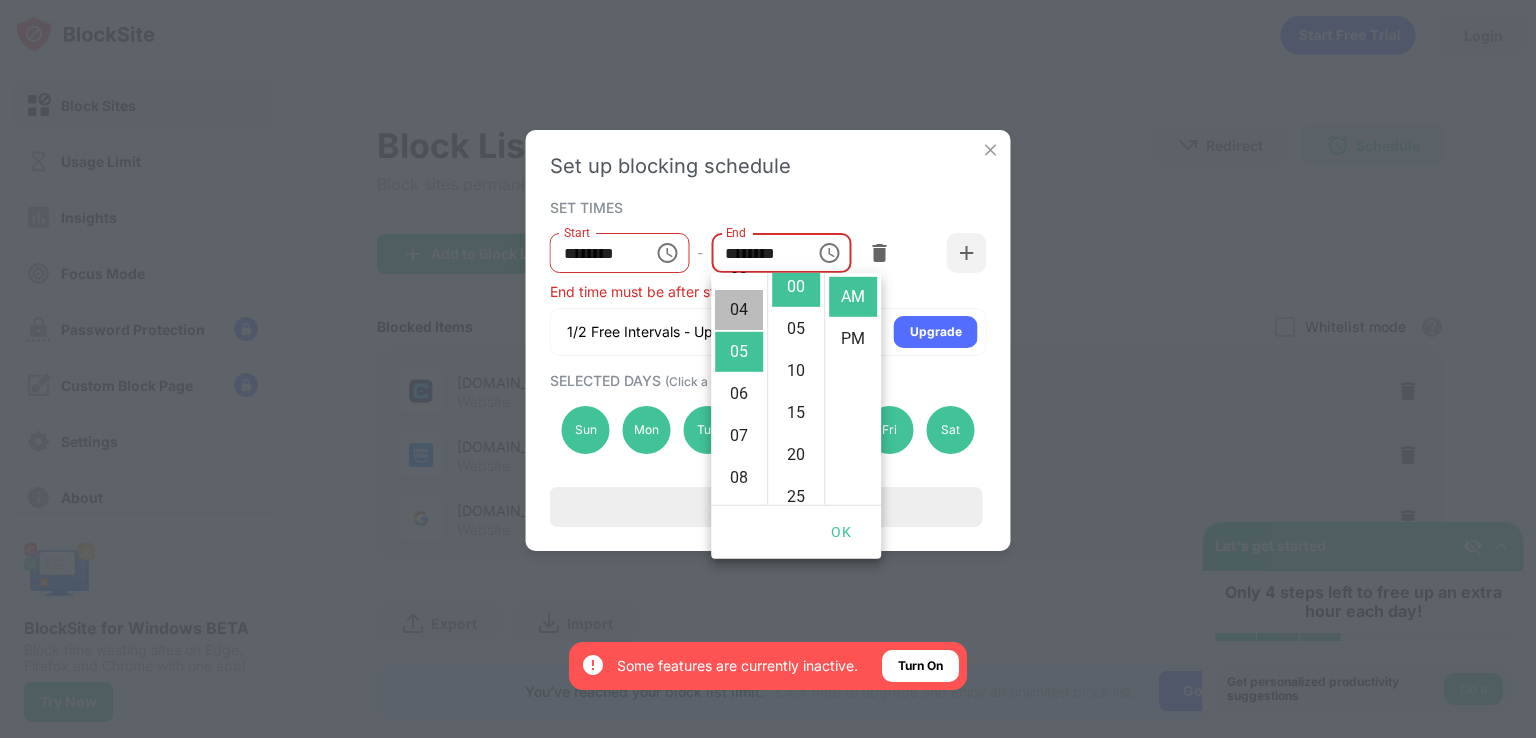 scroll, scrollTop: 168, scrollLeft: 0, axis: vertical 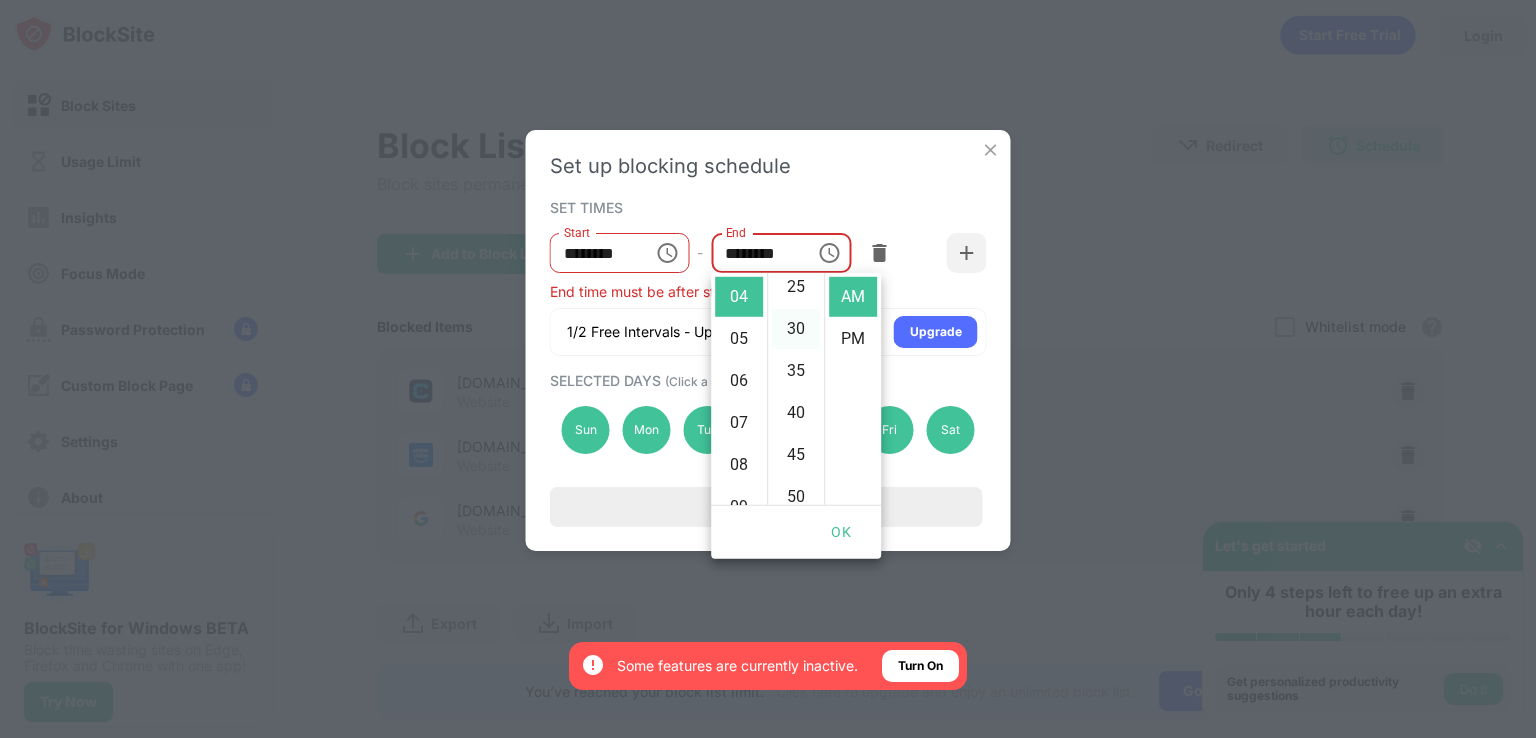 click on "30" at bounding box center (796, 329) 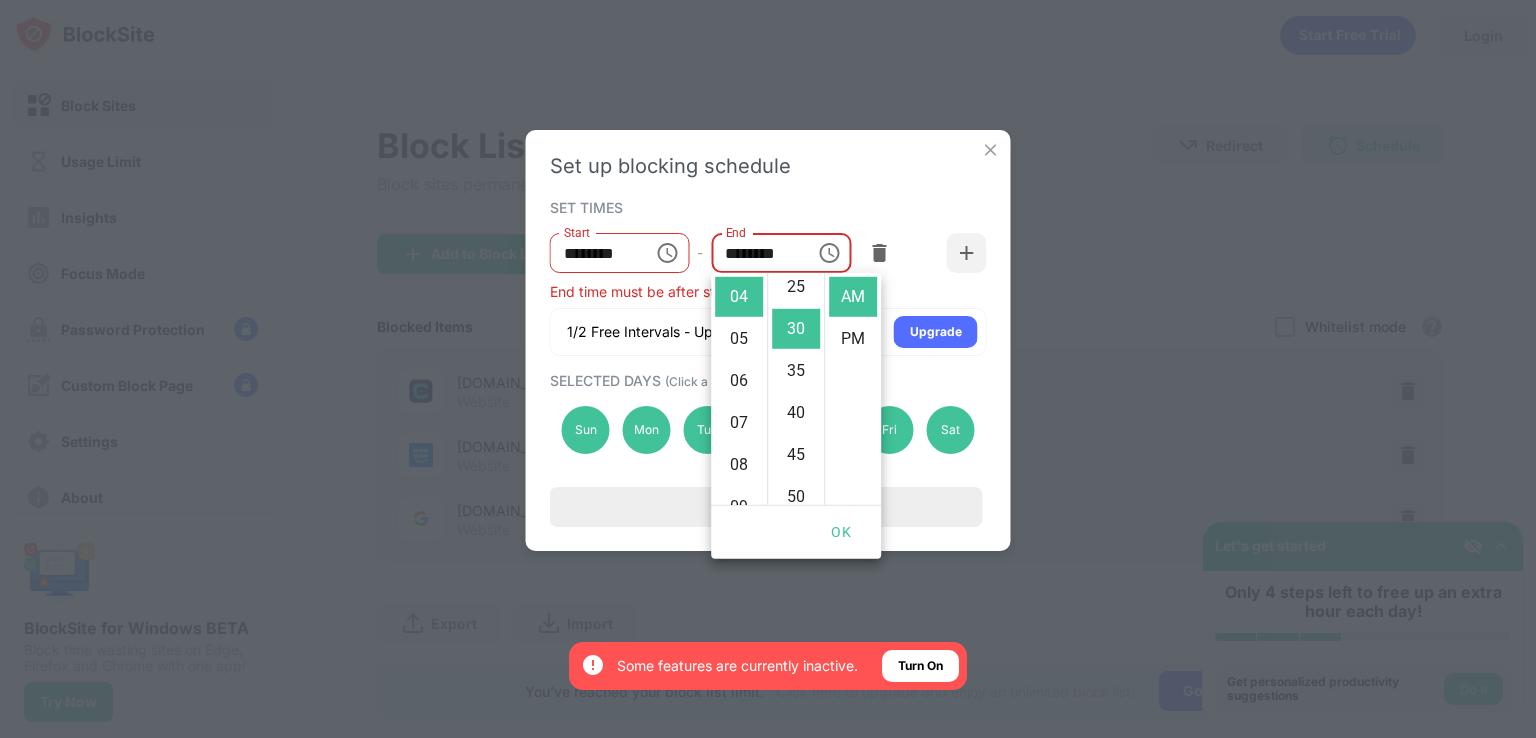scroll, scrollTop: 252, scrollLeft: 0, axis: vertical 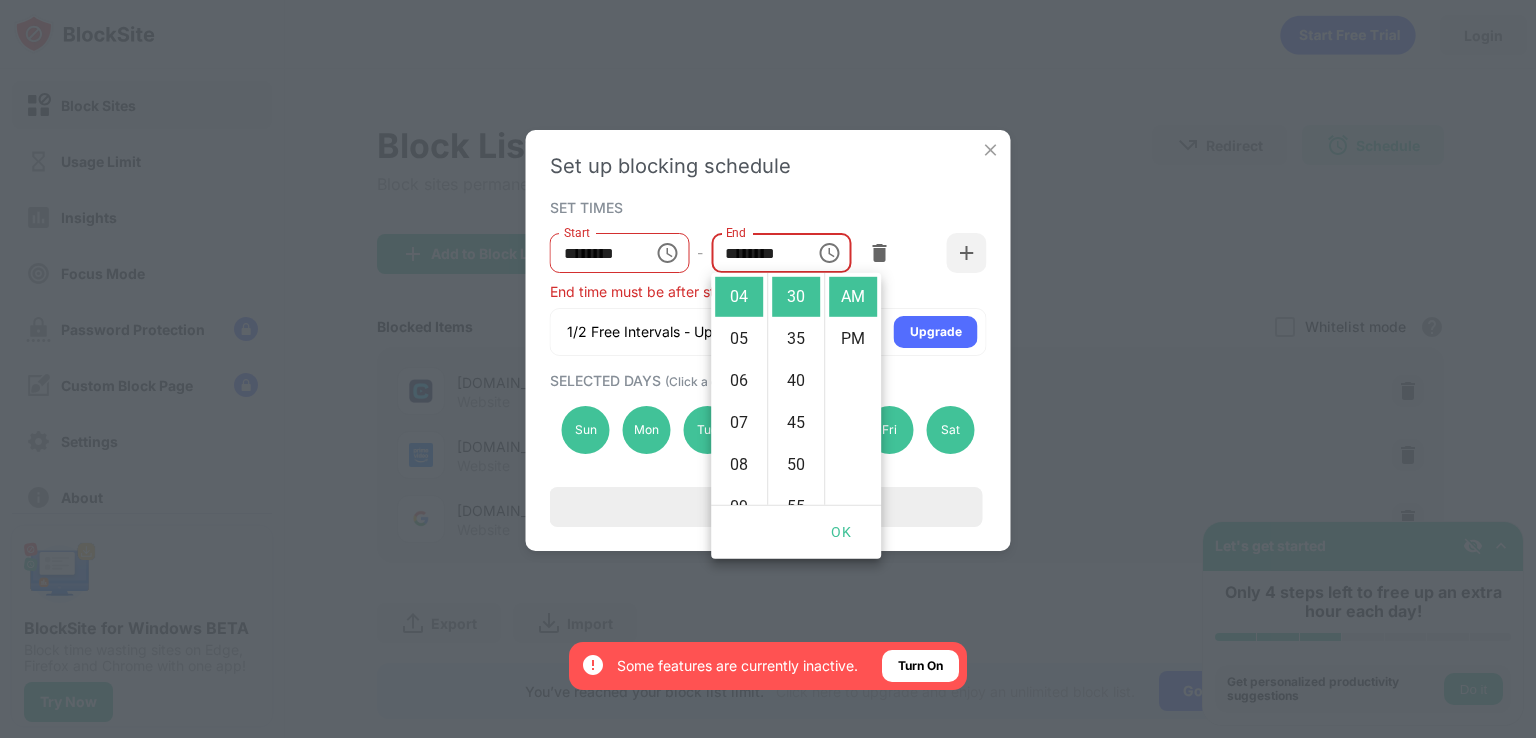 click on "SET TIMES Start ******** Start - End ******** End End time must be after start time 1/2 Free Intervals - Upgrade for 5 intervals Upgrade" at bounding box center (768, 275) 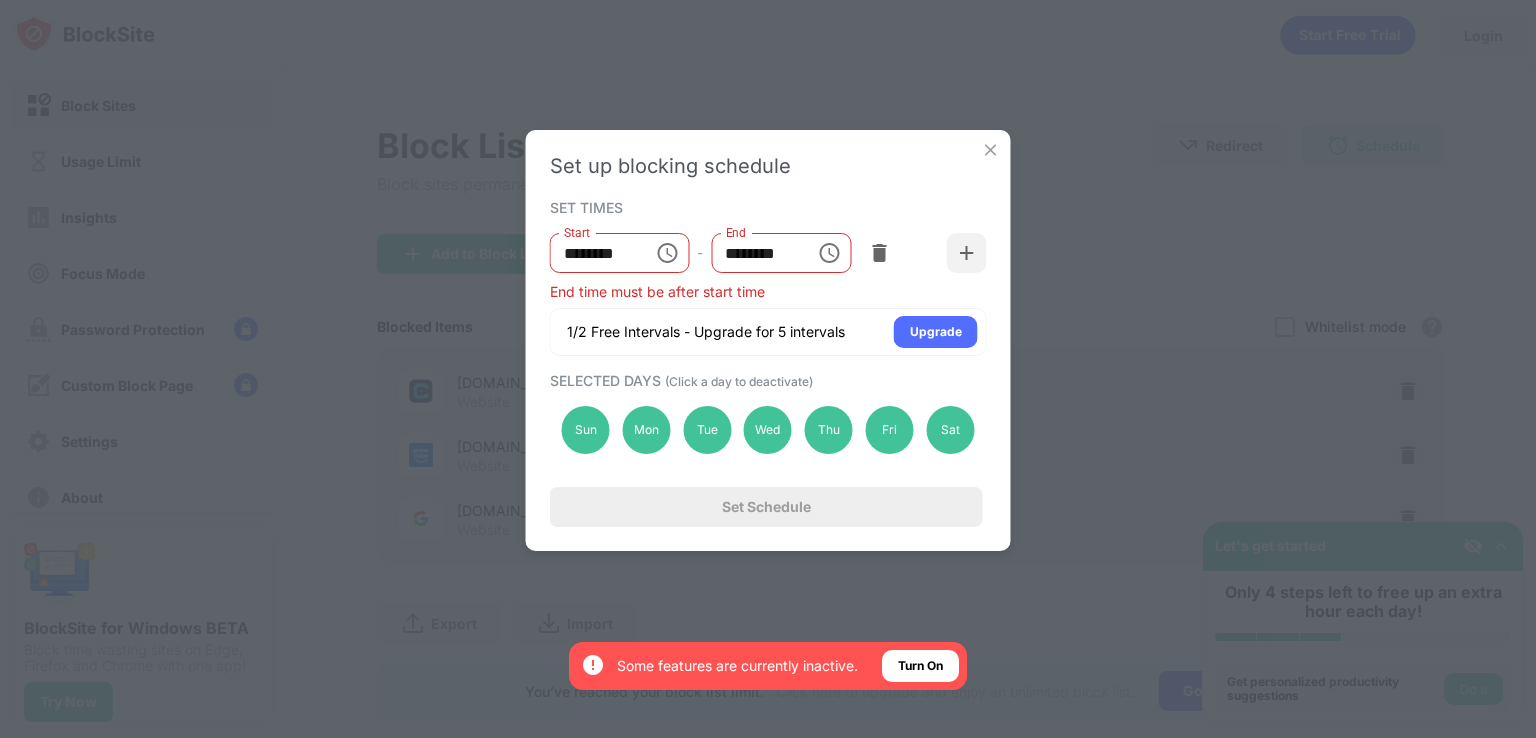 click on "********" at bounding box center (756, 253) 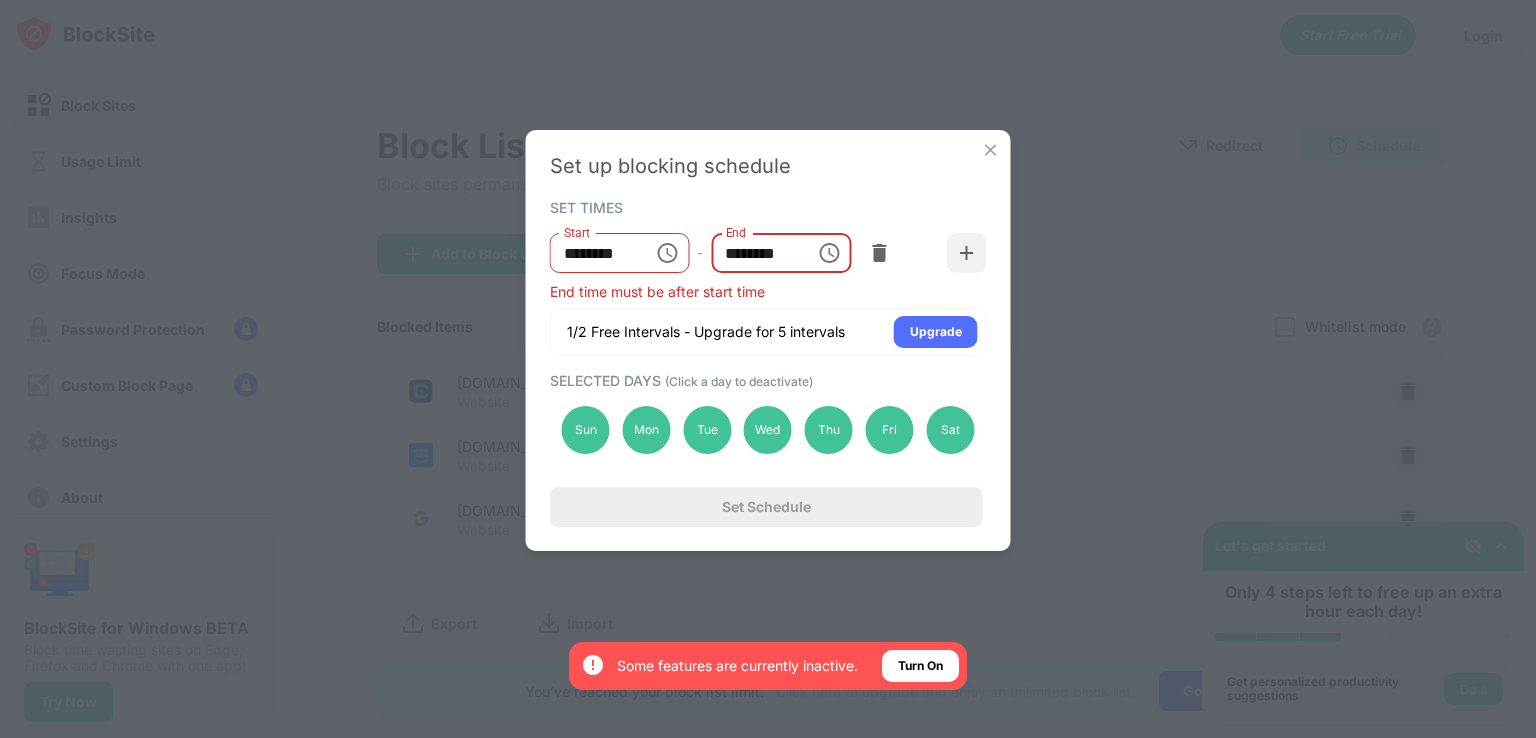 click on "********" at bounding box center [756, 253] 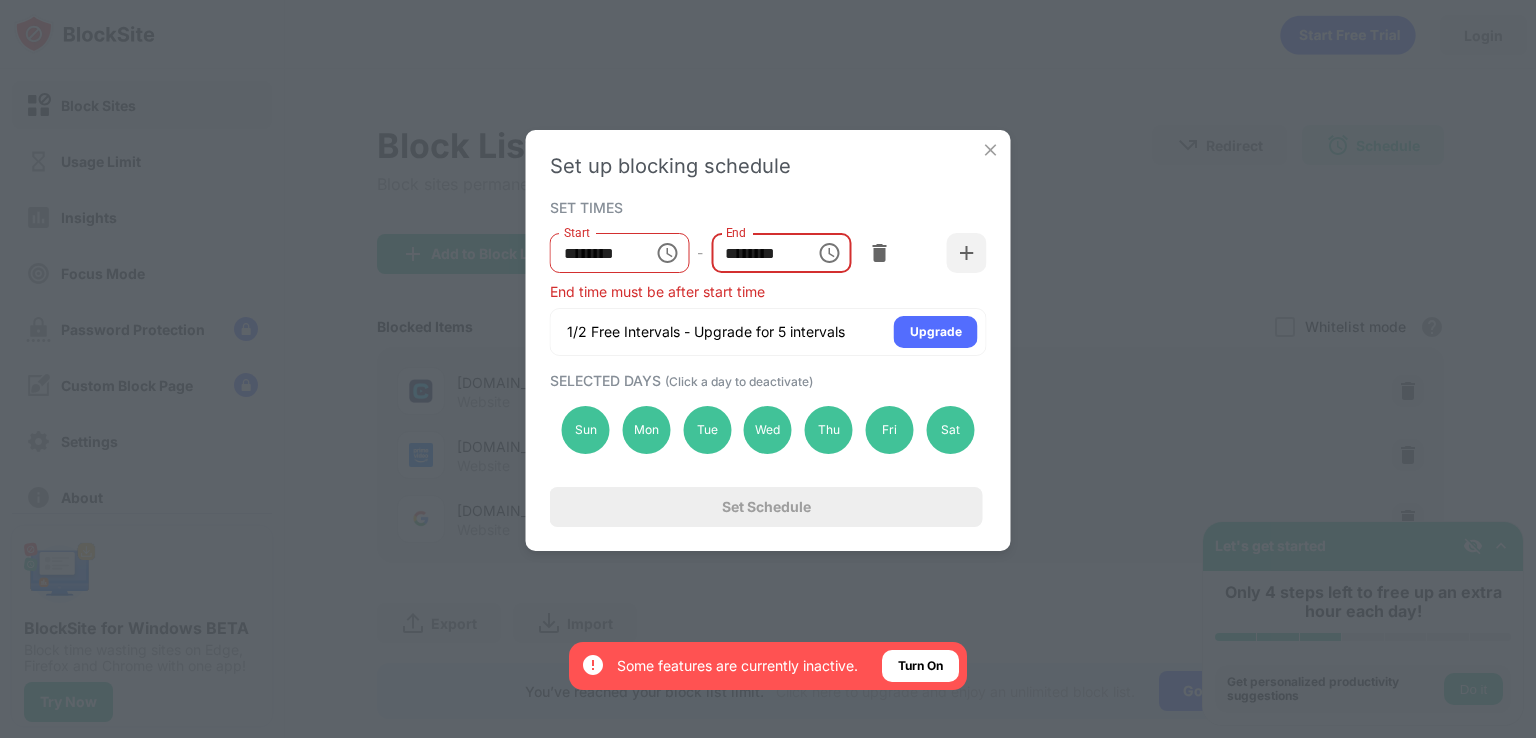 click 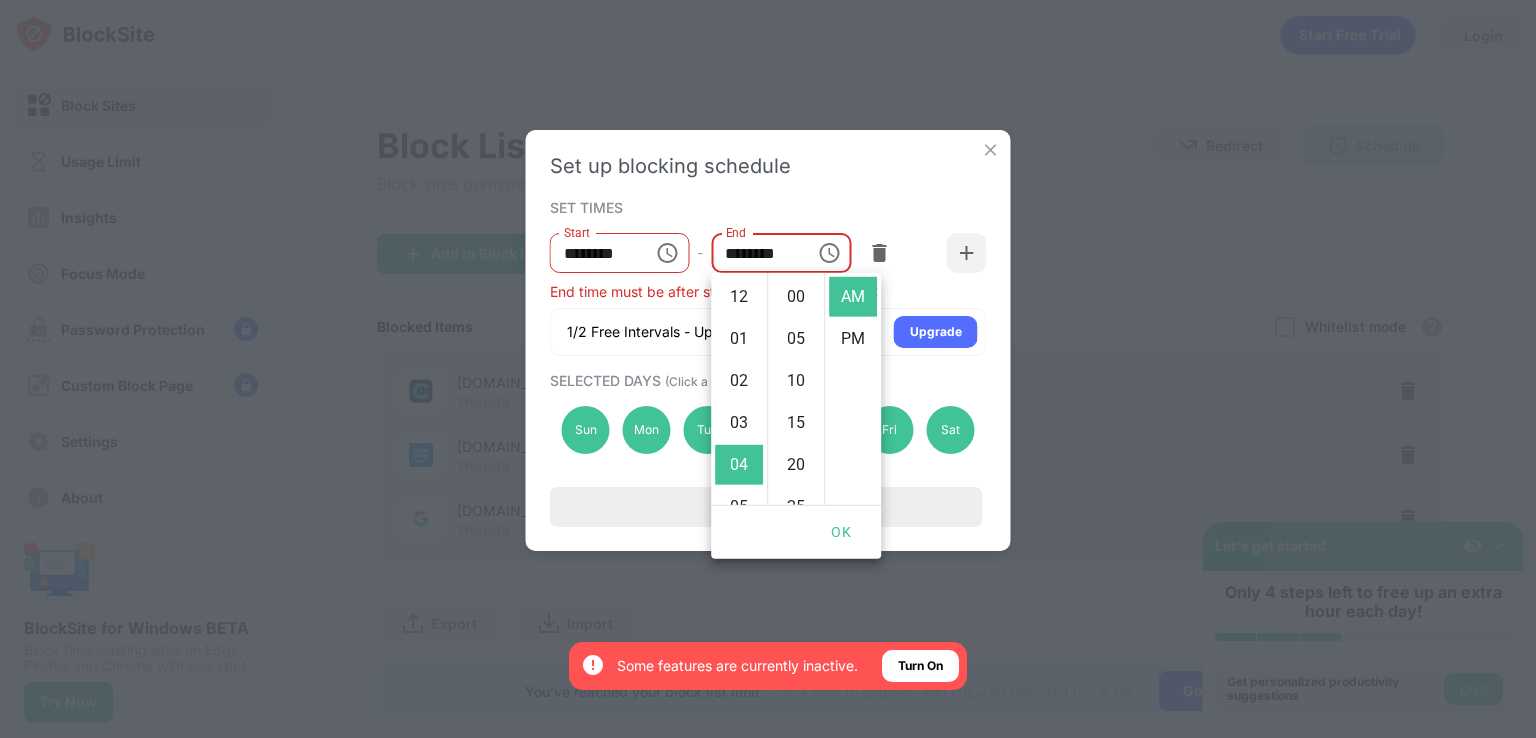 scroll, scrollTop: 168, scrollLeft: 0, axis: vertical 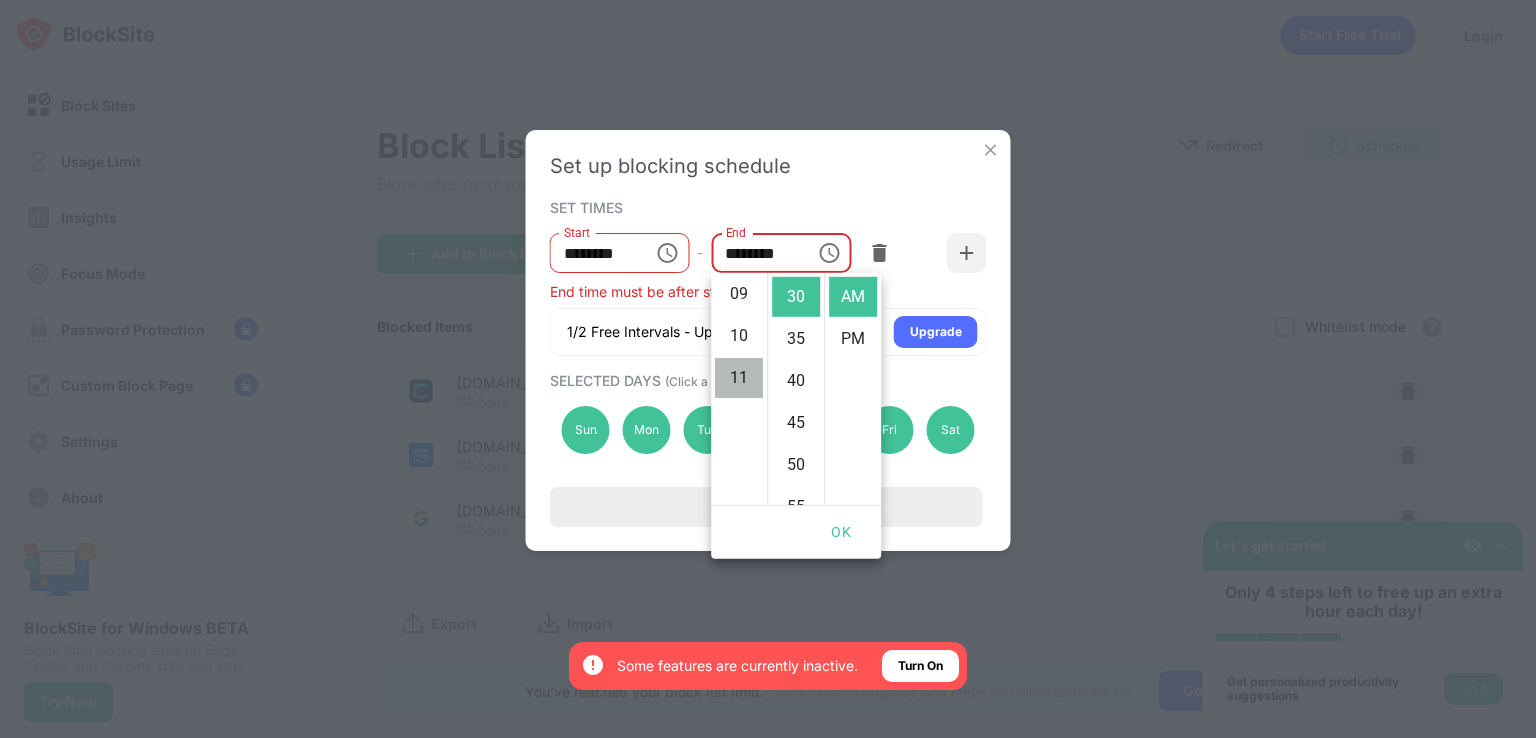 click on "11" at bounding box center [739, 378] 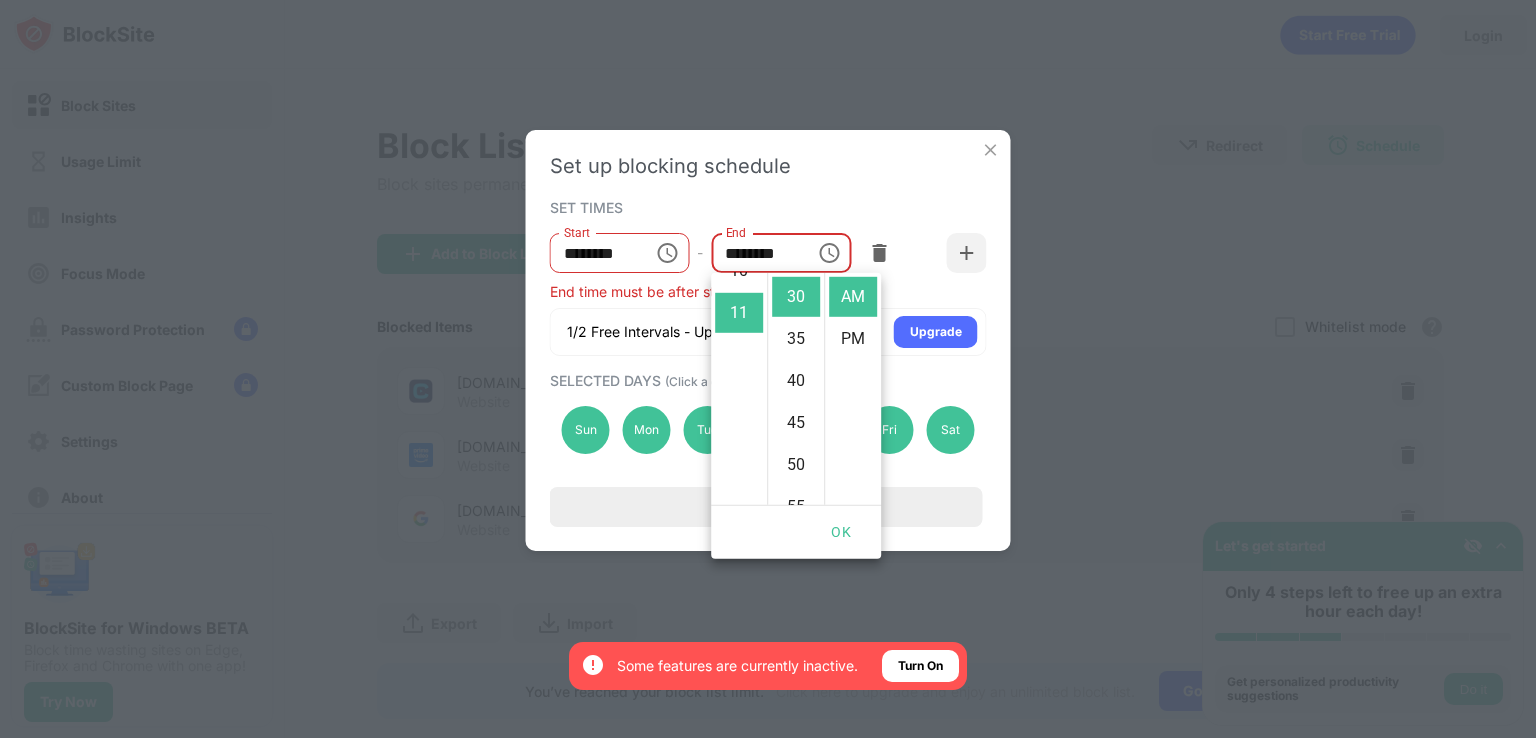 scroll, scrollTop: 462, scrollLeft: 0, axis: vertical 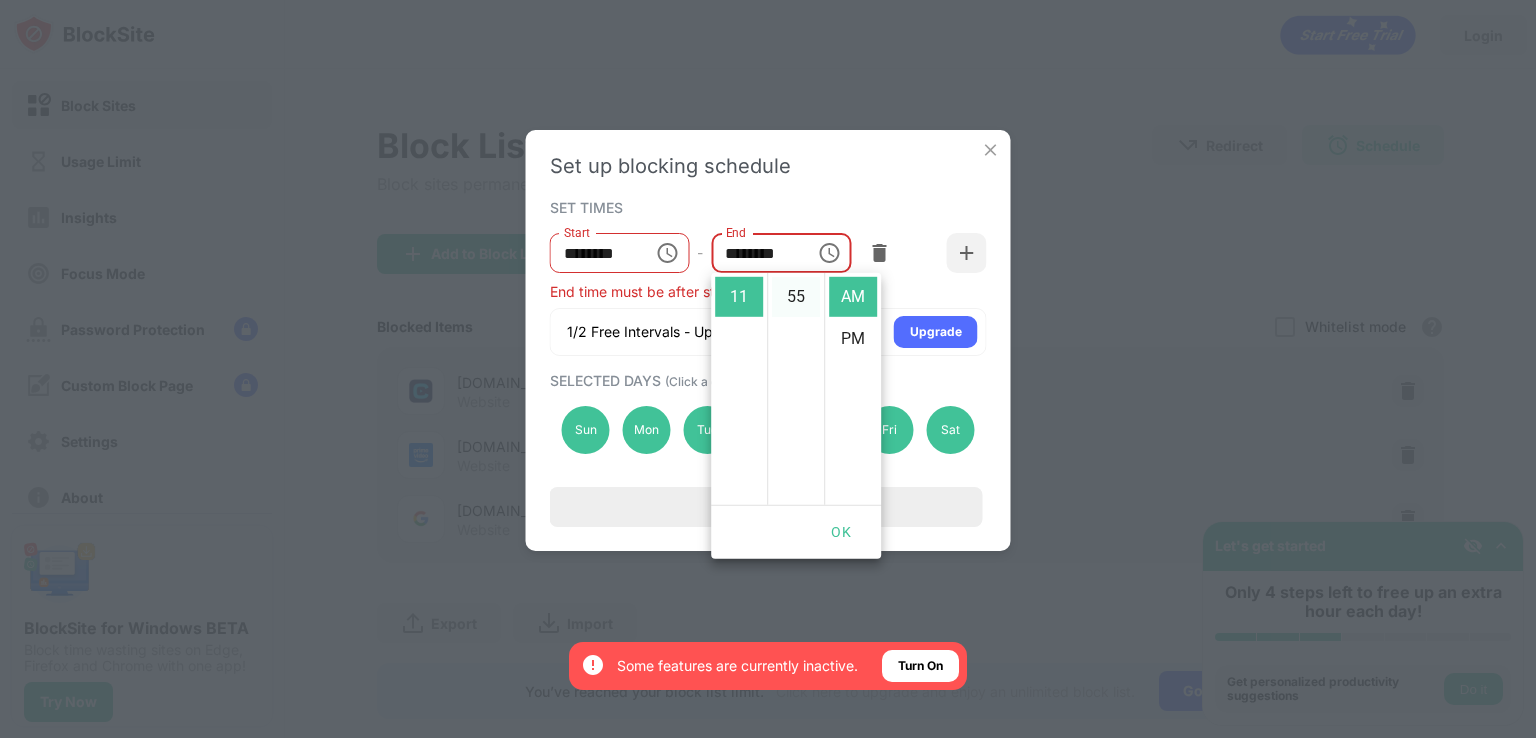 click on "55" at bounding box center [796, 297] 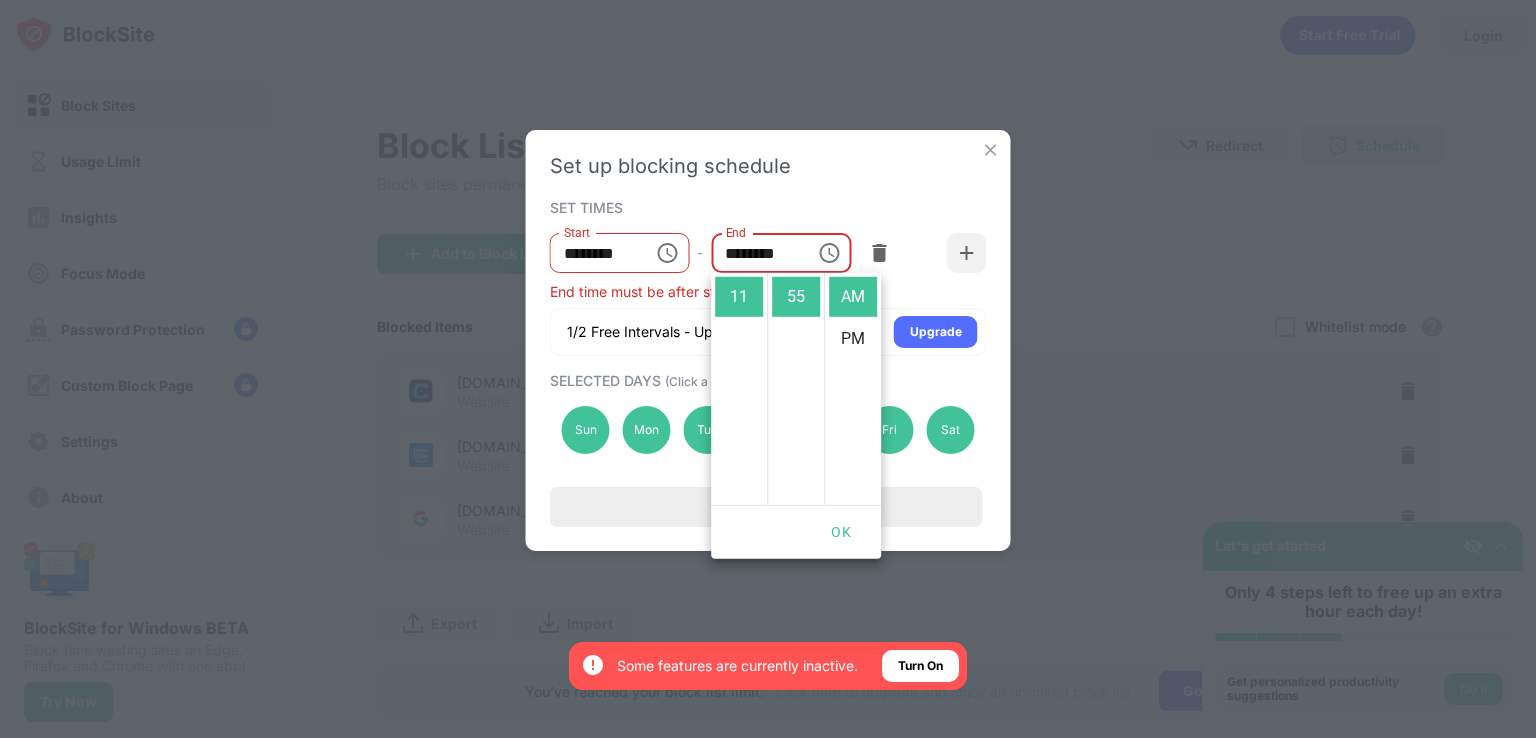 click on "********" at bounding box center (756, 253) 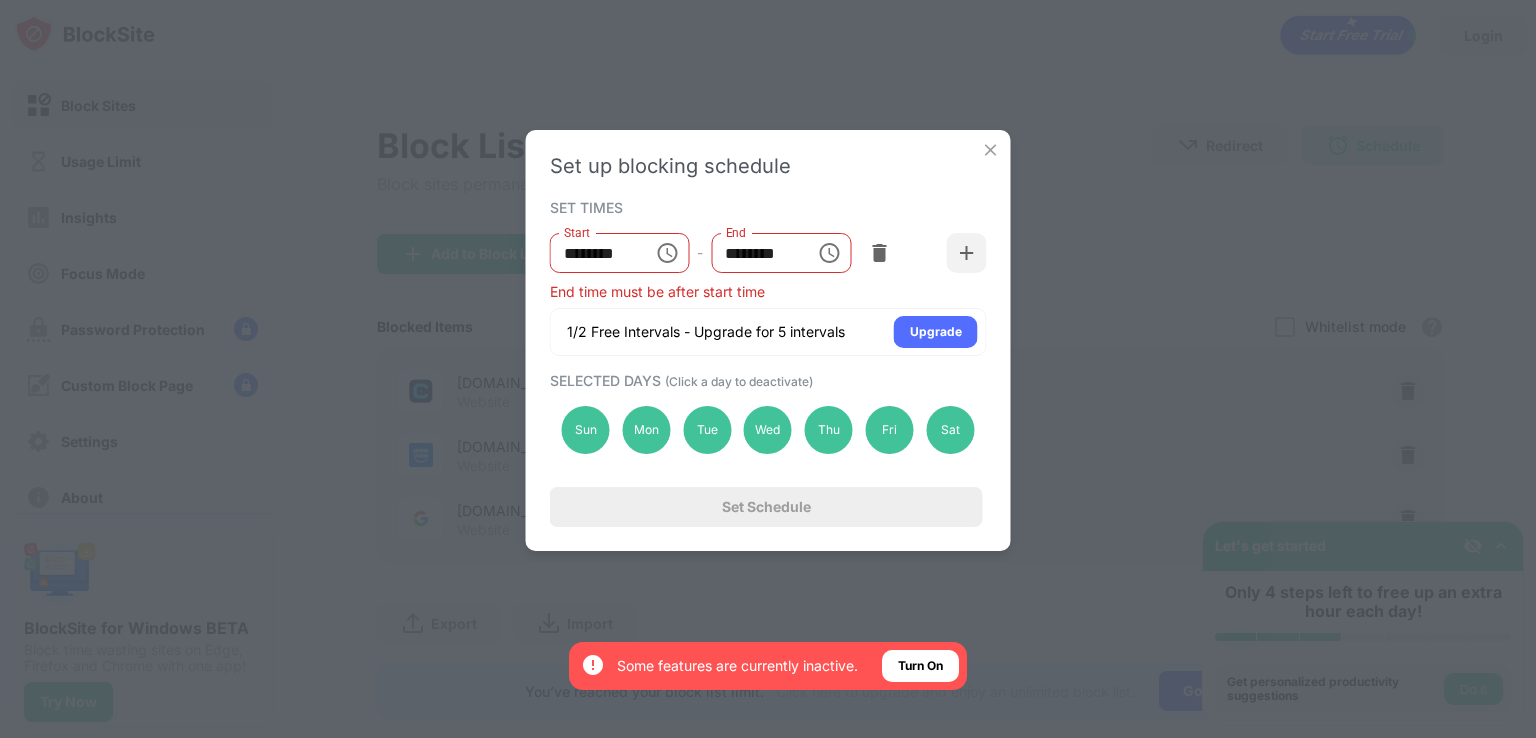 click on "********" at bounding box center [756, 253] 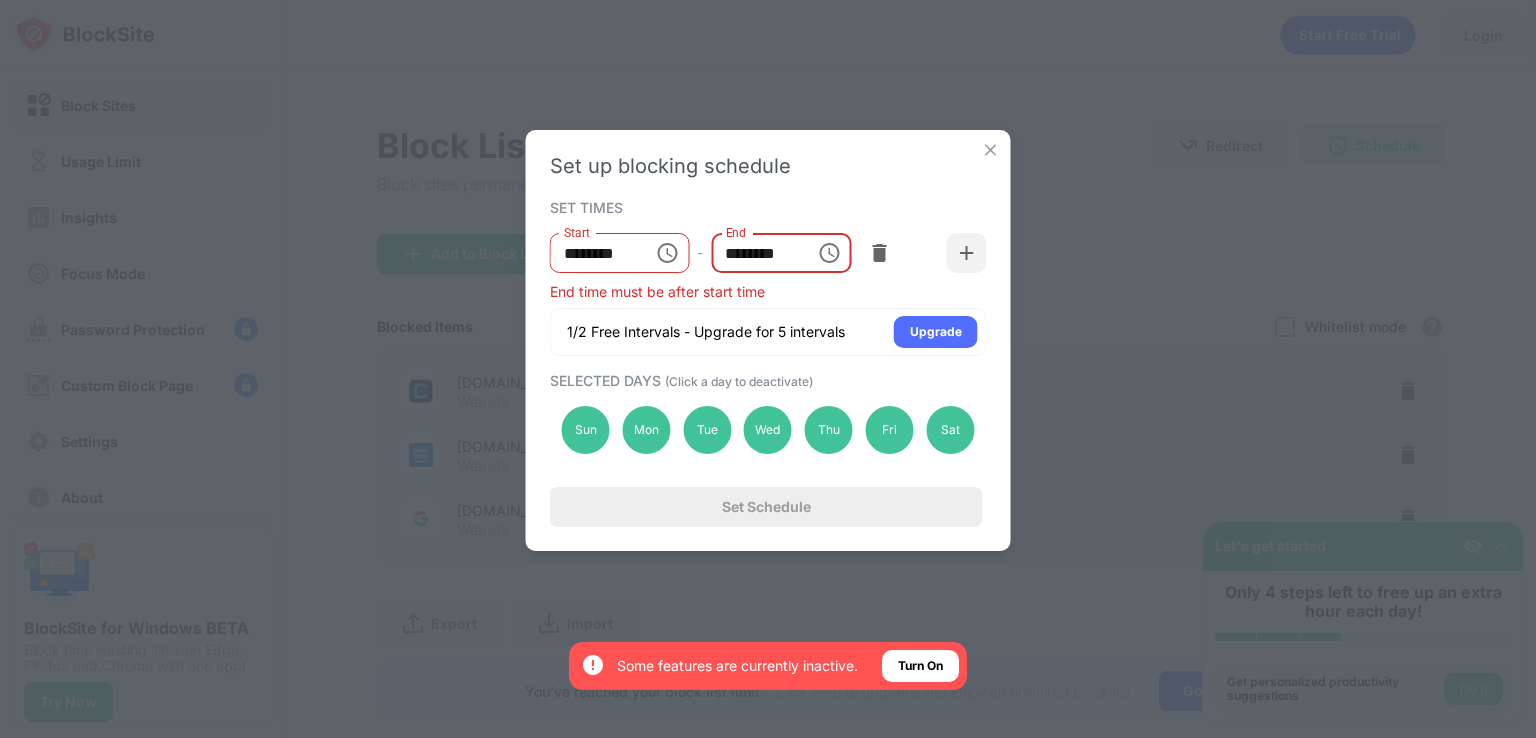 click on "********" at bounding box center (756, 253) 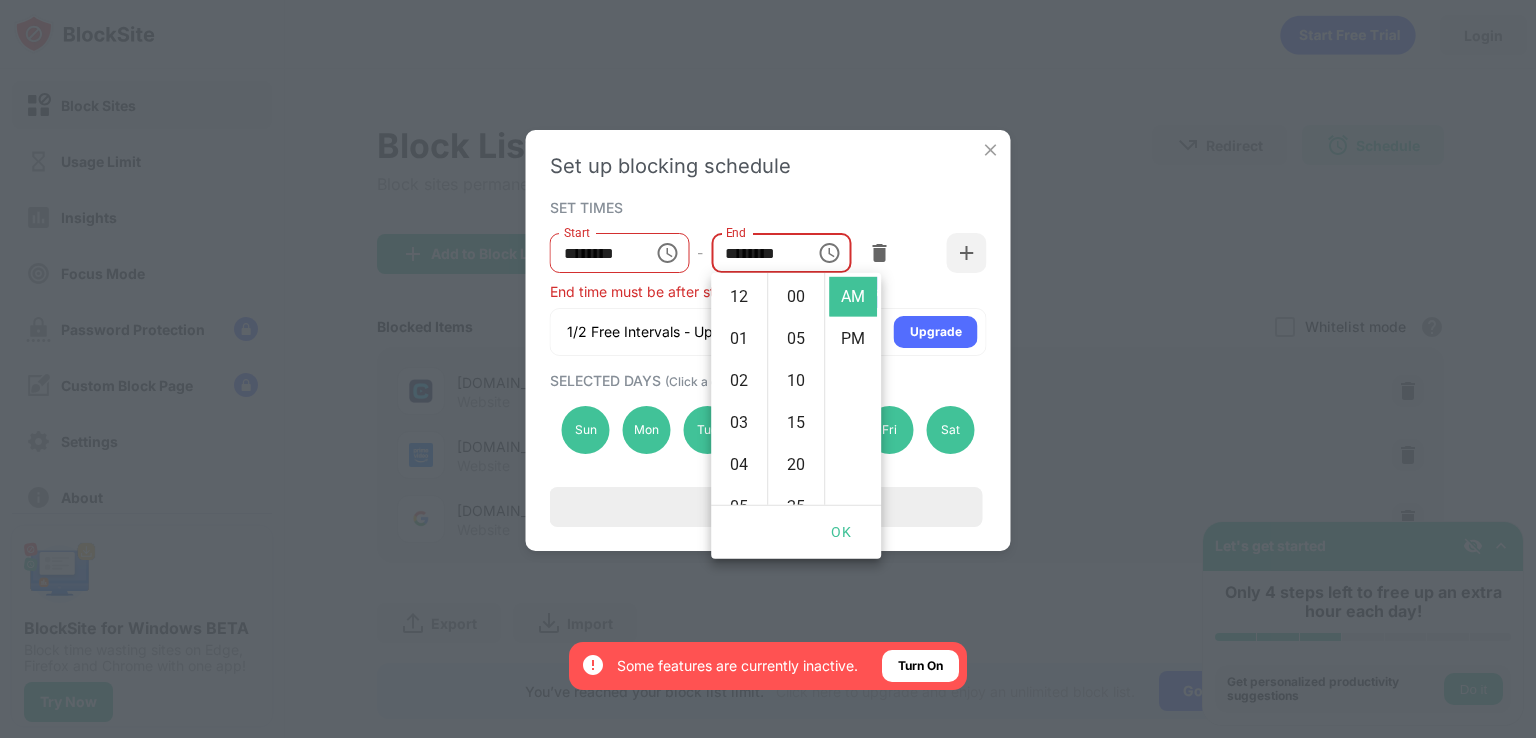 scroll, scrollTop: 462, scrollLeft: 0, axis: vertical 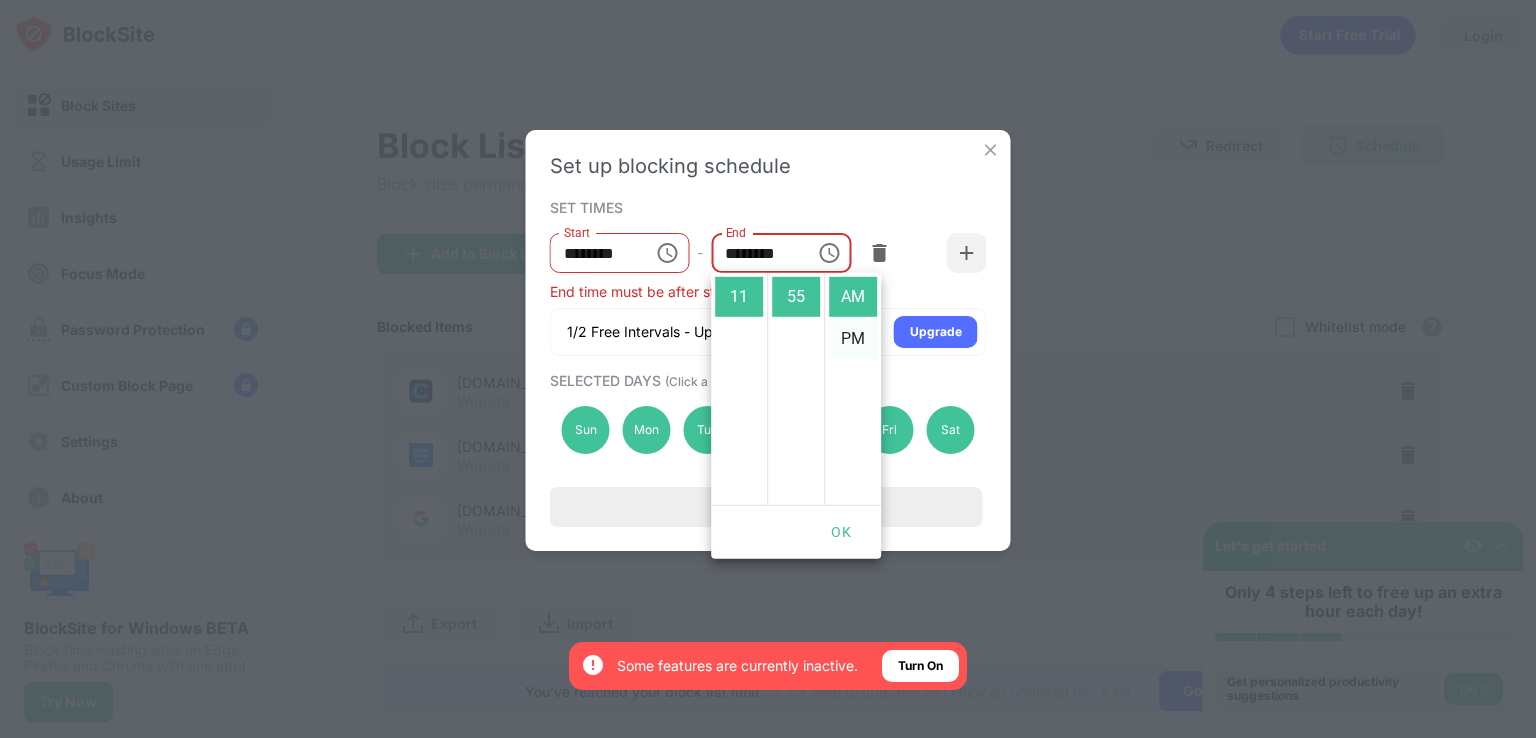 click on "PM" at bounding box center (853, 339) 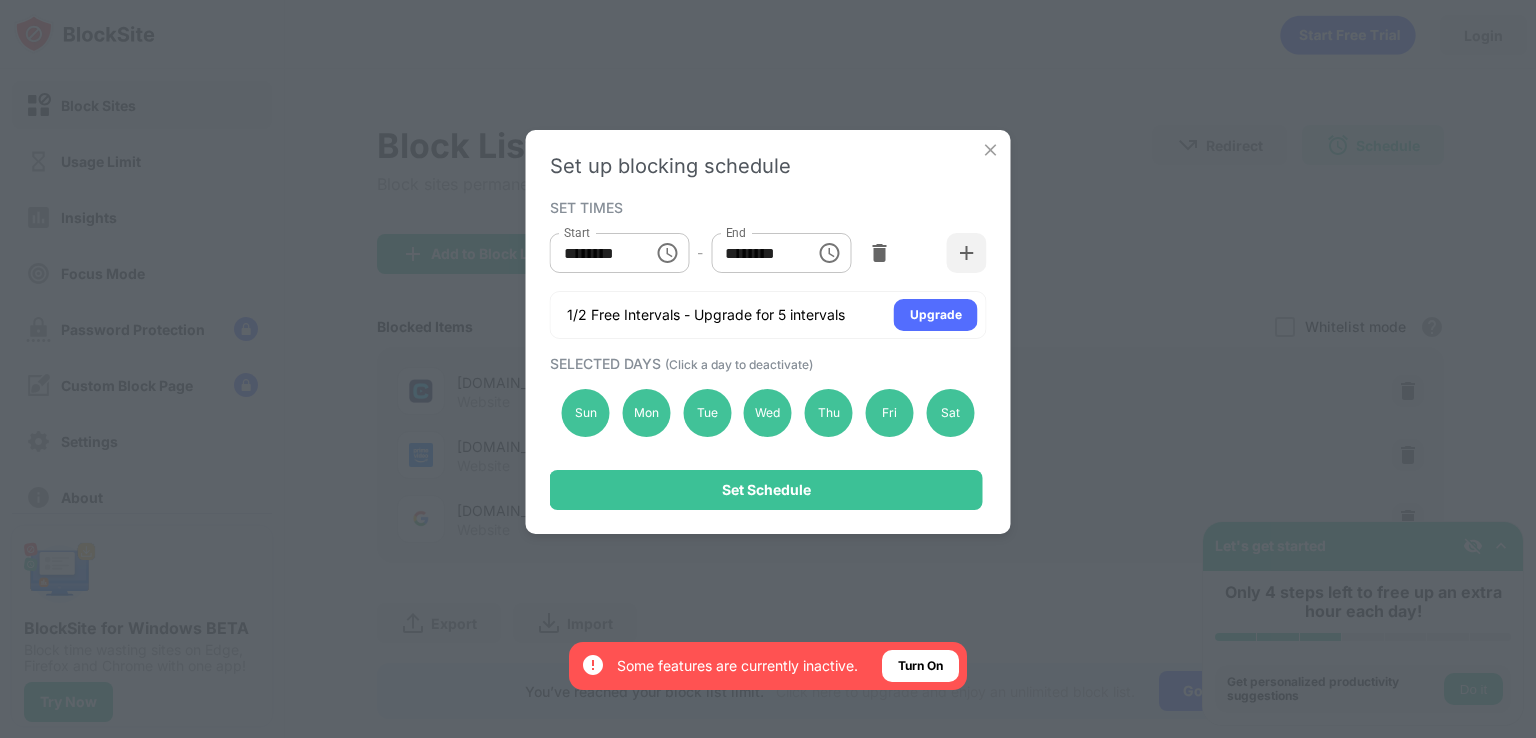 scroll, scrollTop: 42, scrollLeft: 0, axis: vertical 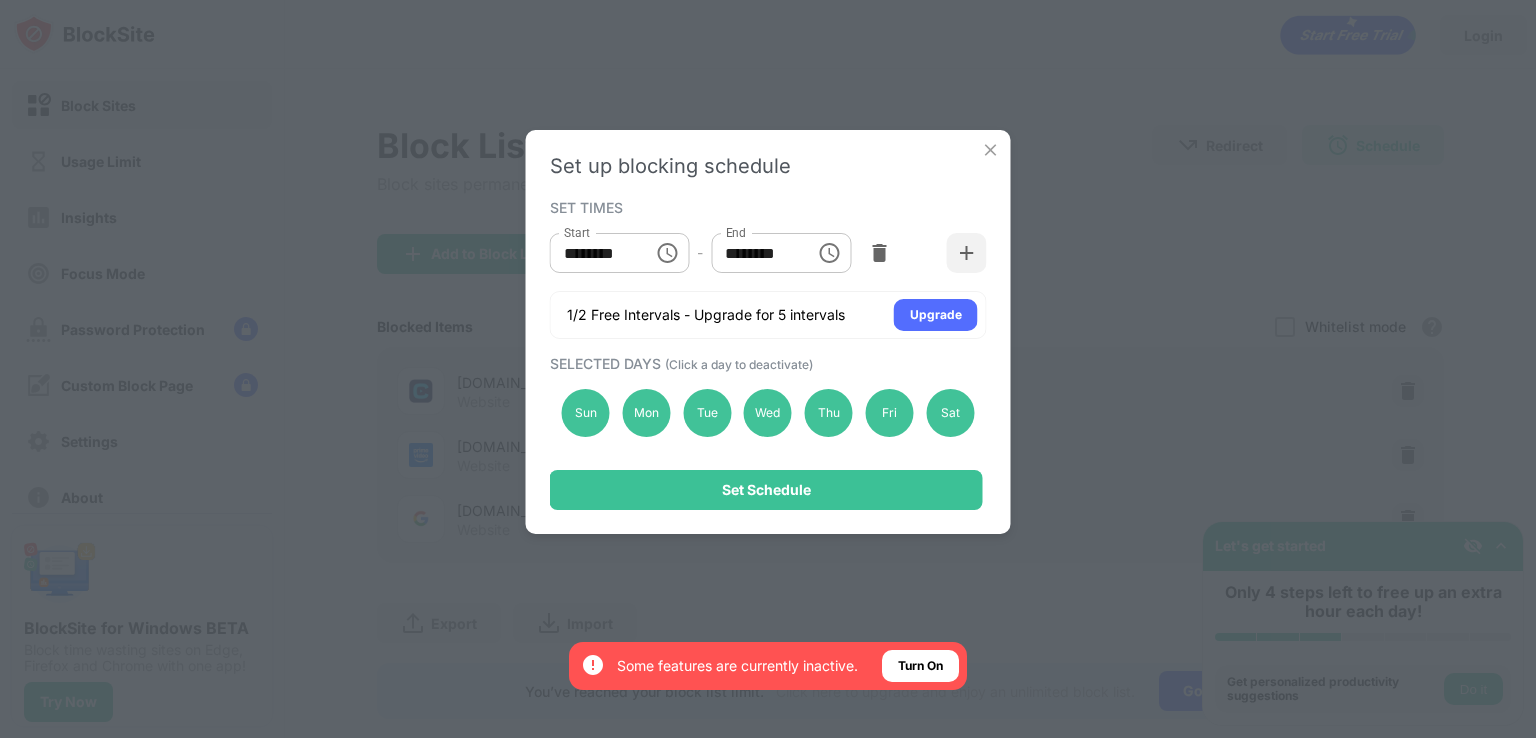 click on "********" at bounding box center [756, 253] 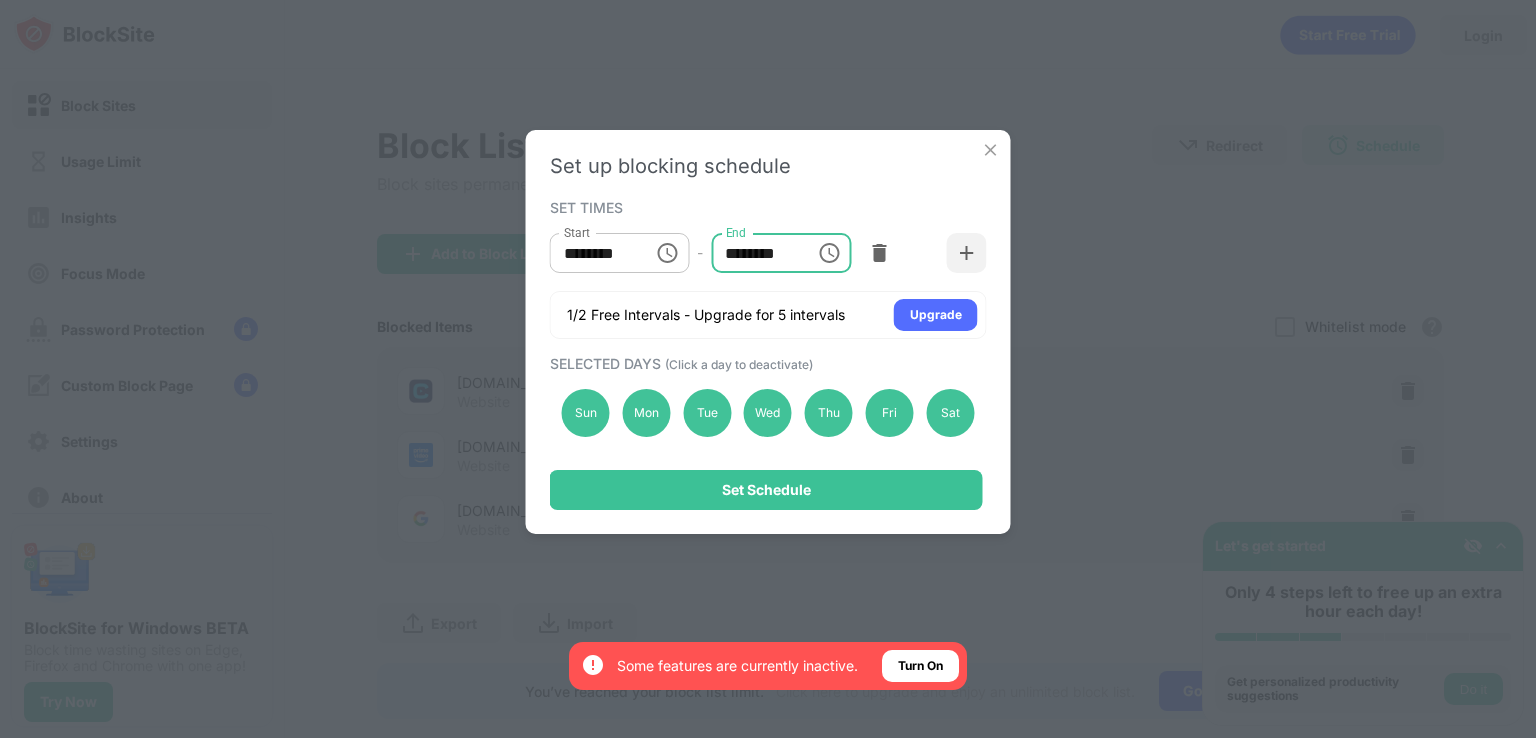 click on "********" at bounding box center (756, 253) 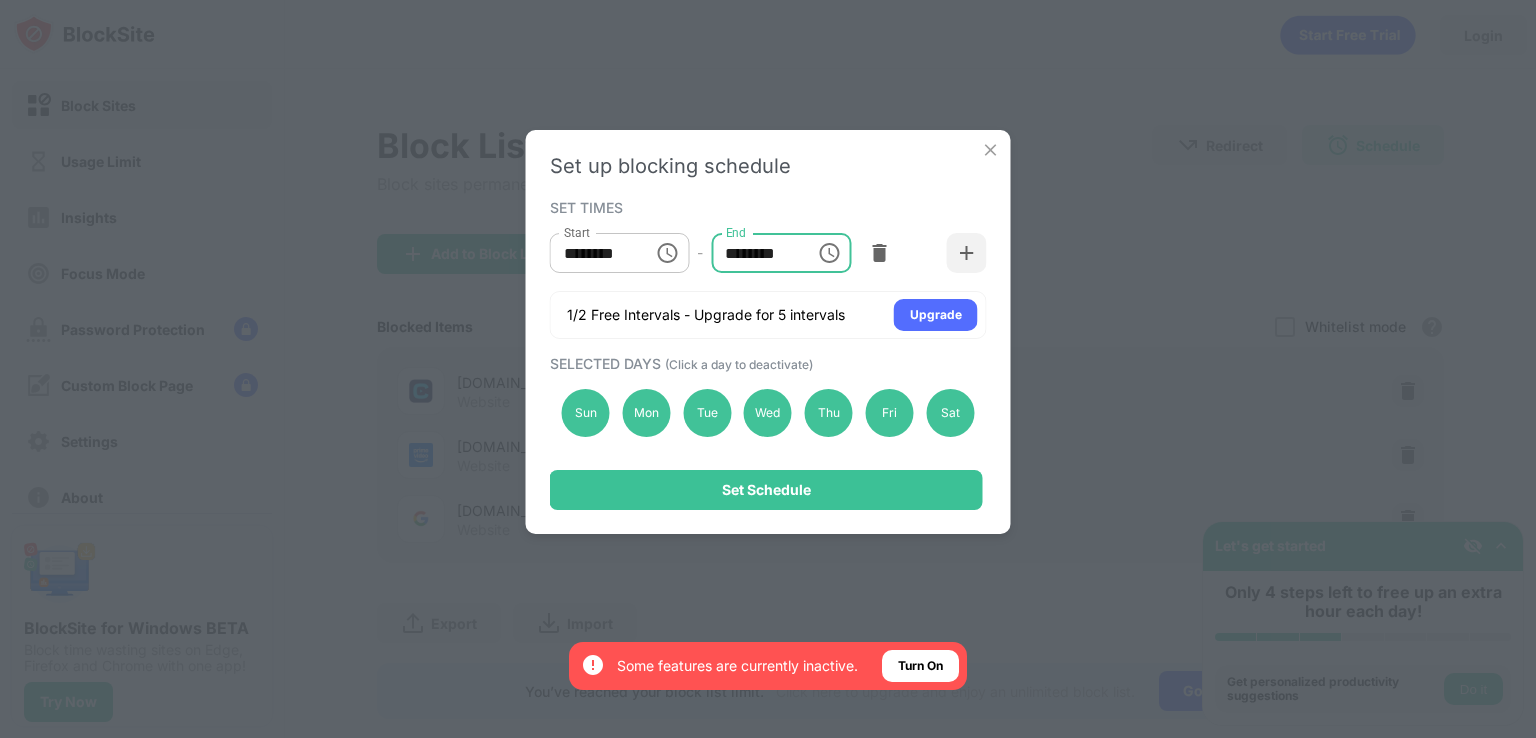 click on "********" at bounding box center (756, 253) 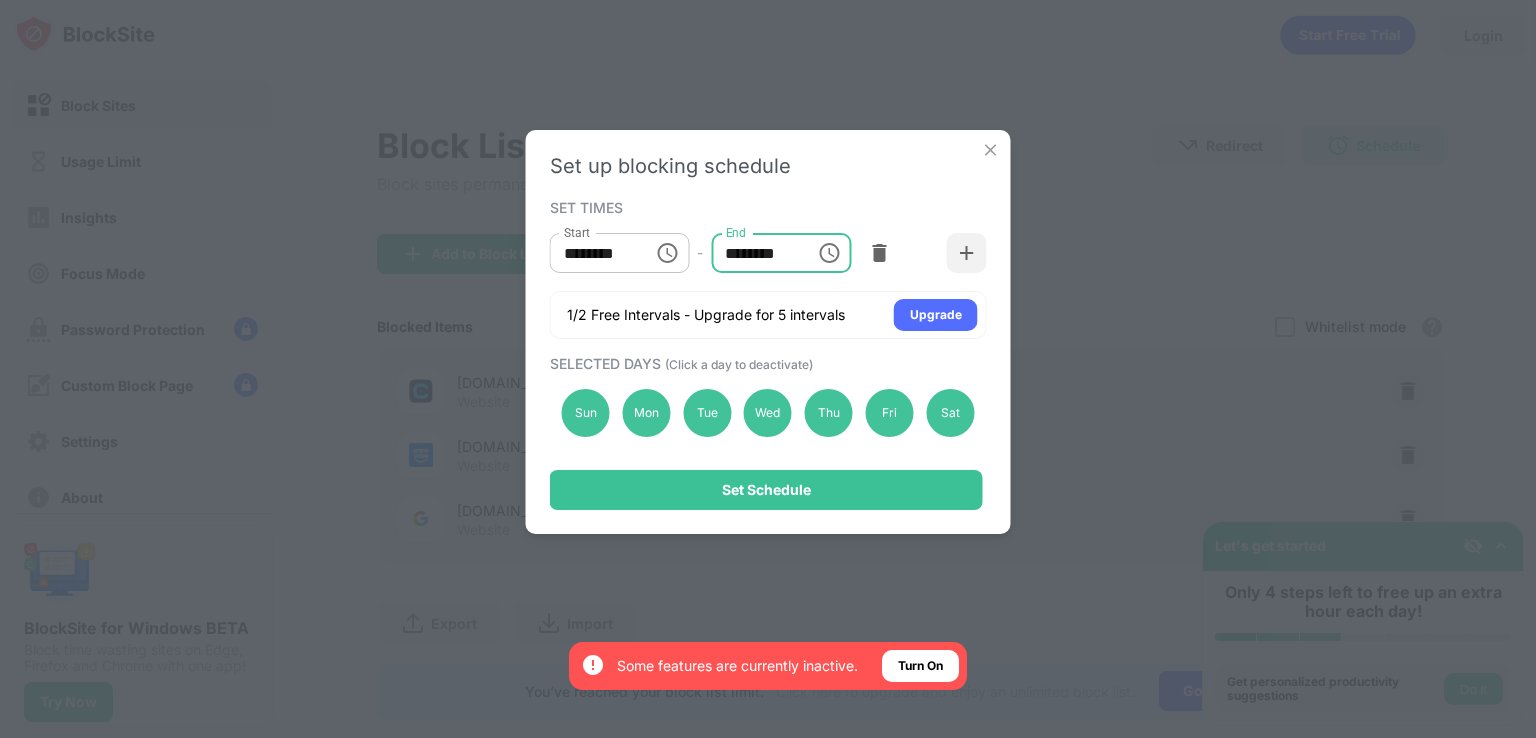 click on "********" at bounding box center [756, 253] 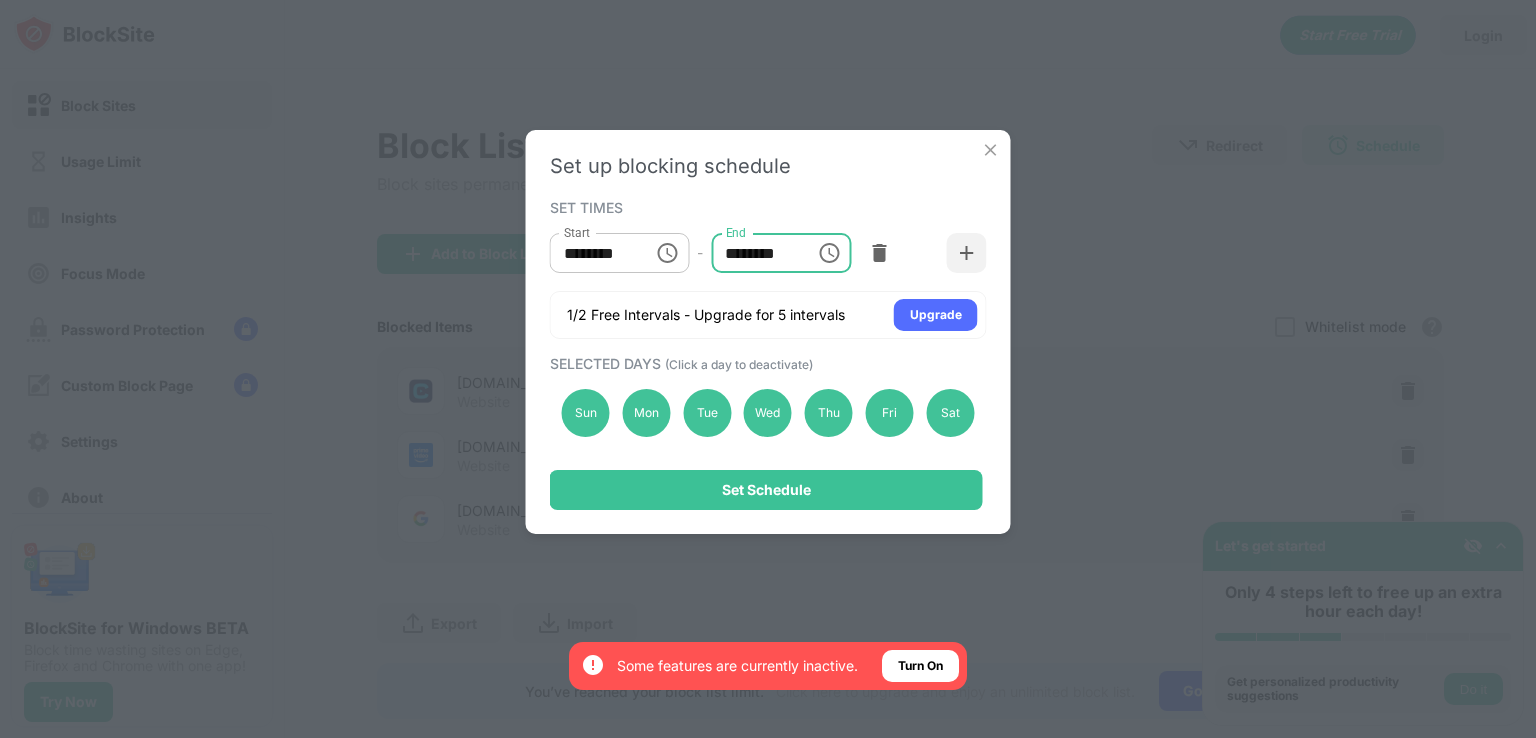 click on "********" at bounding box center (756, 253) 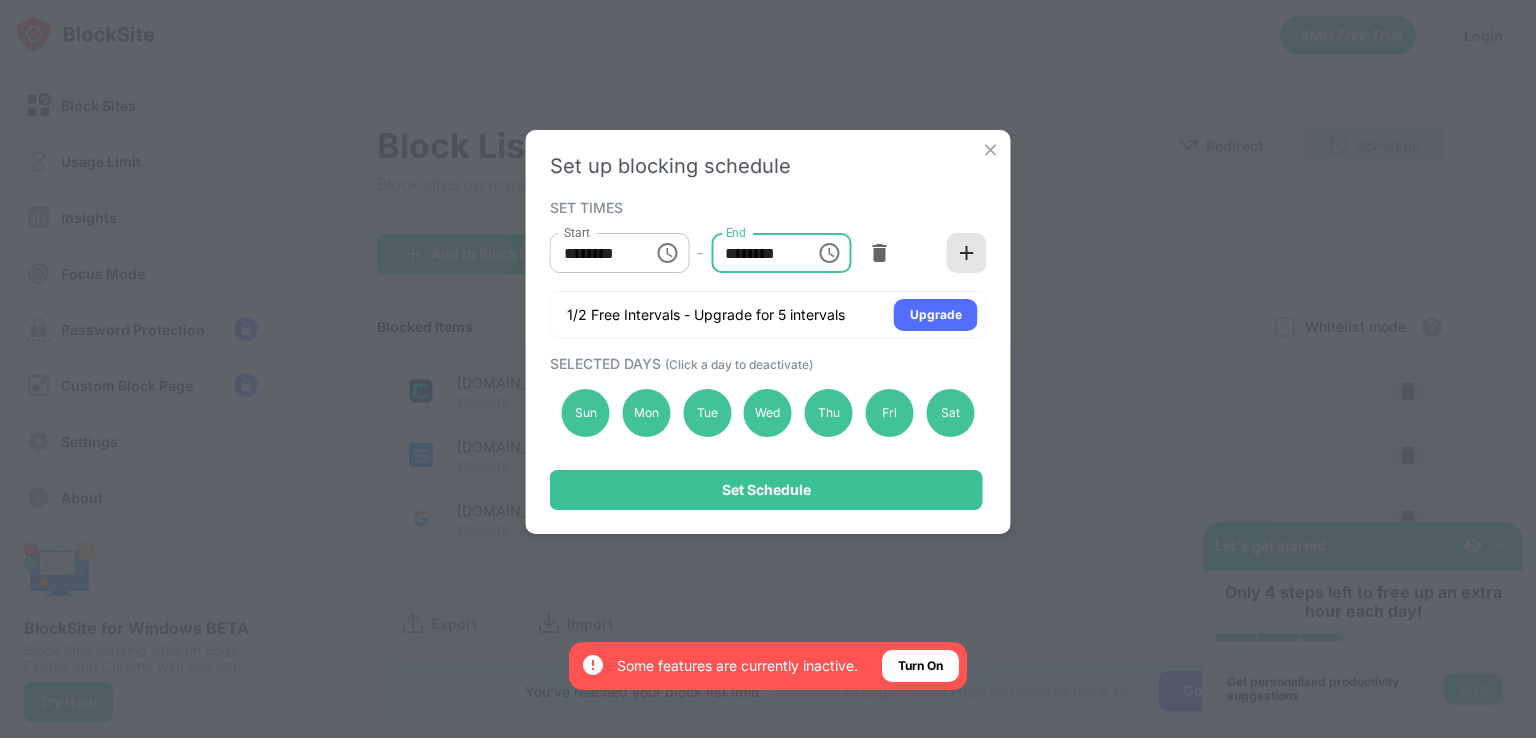 type on "********" 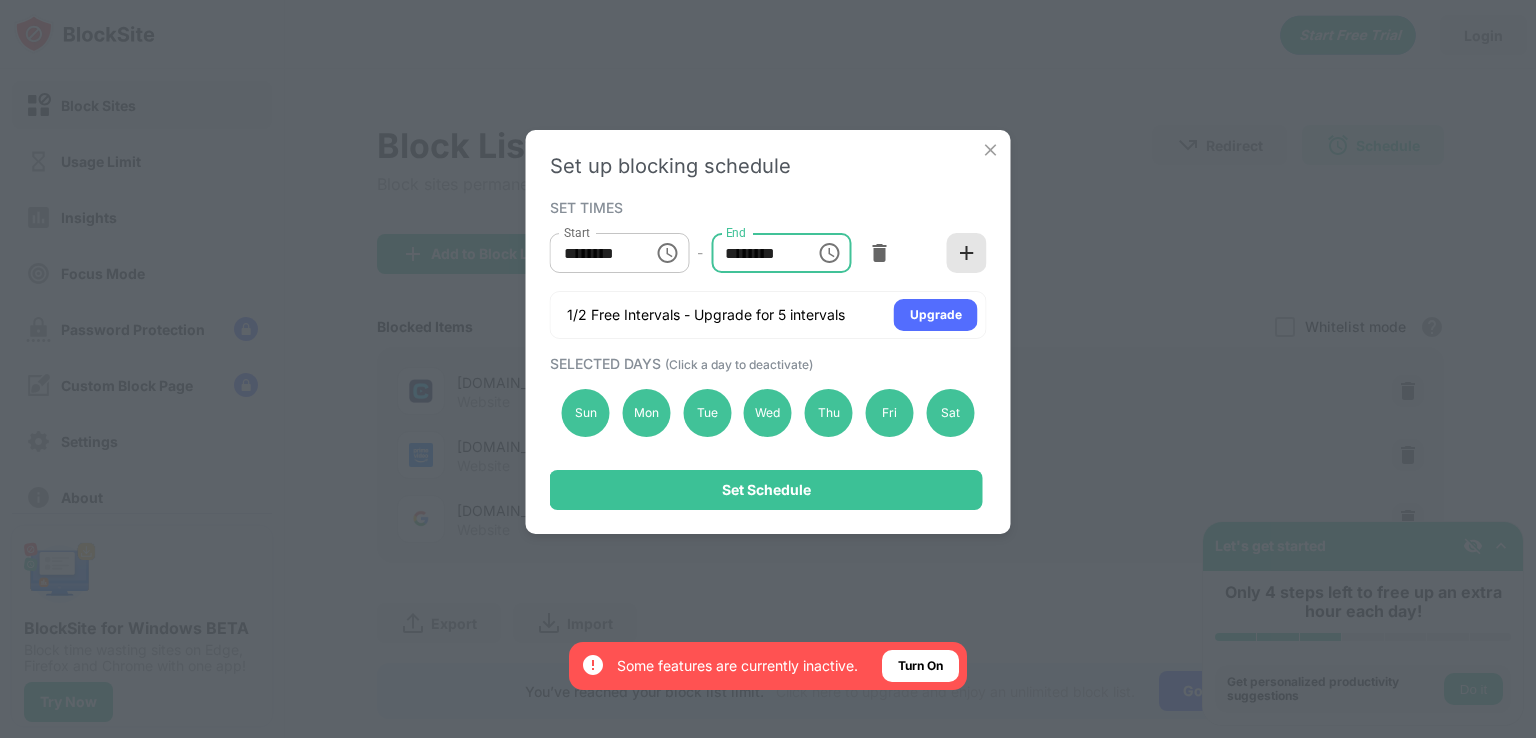 click at bounding box center (967, 253) 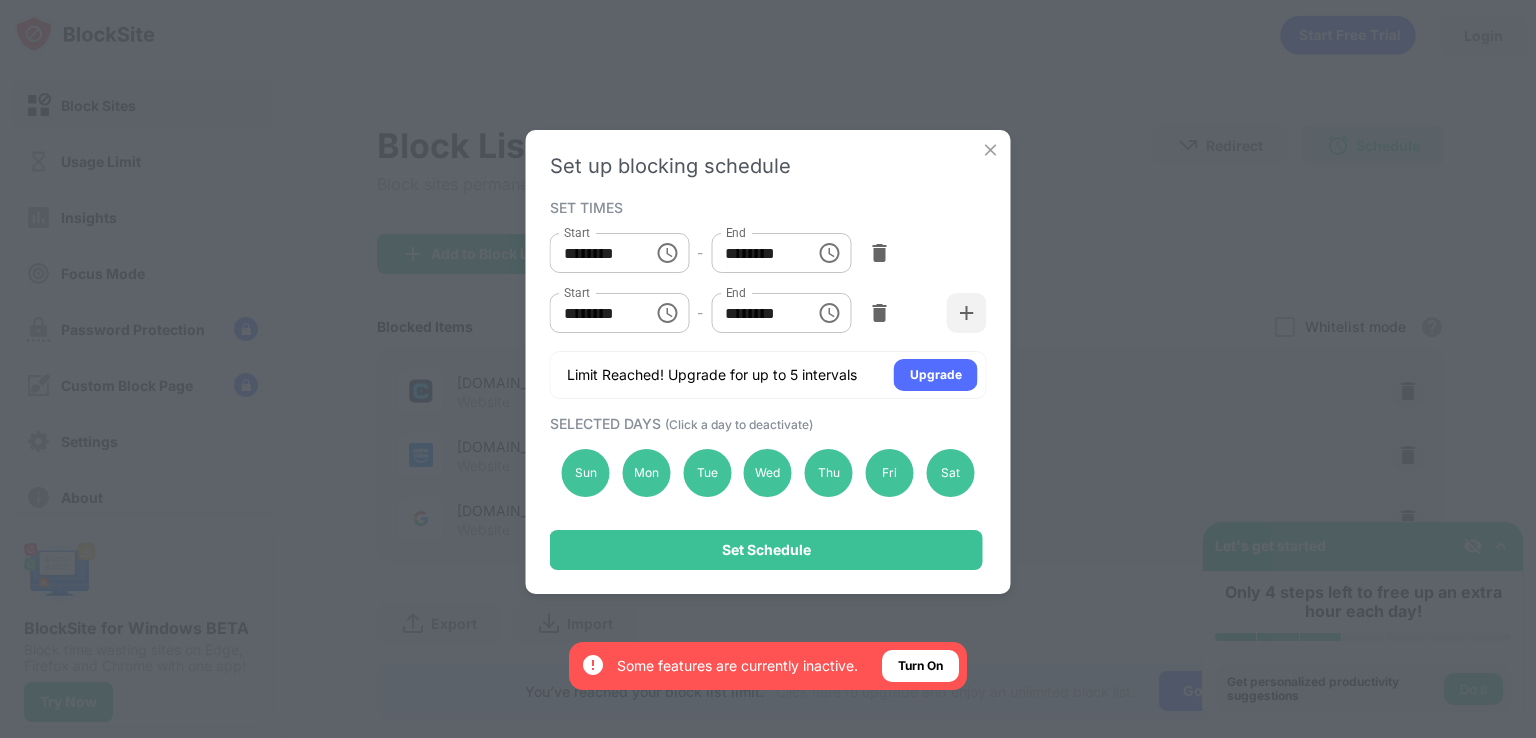 click 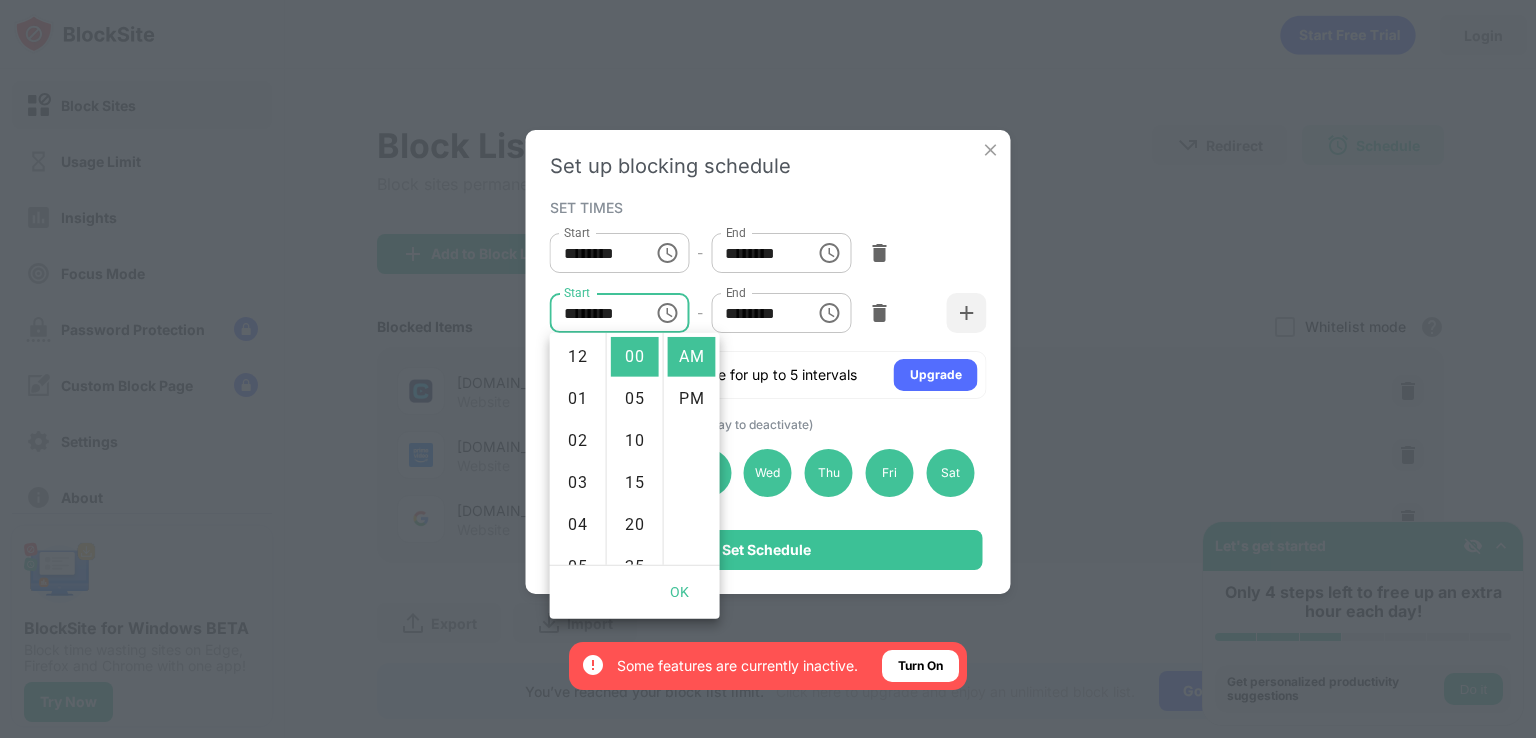 scroll, scrollTop: 420, scrollLeft: 0, axis: vertical 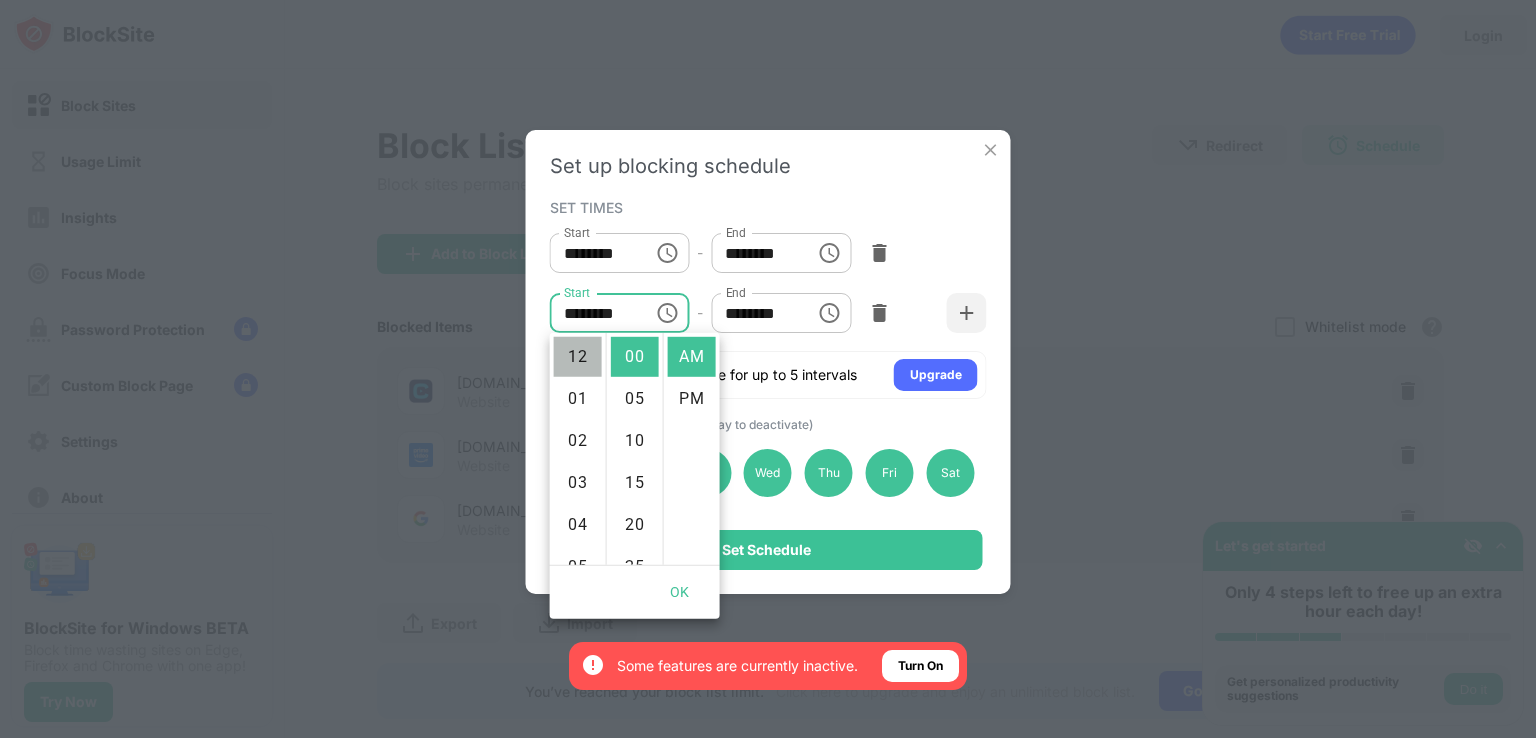 drag, startPoint x: 575, startPoint y: 360, endPoint x: 583, endPoint y: 350, distance: 12.806249 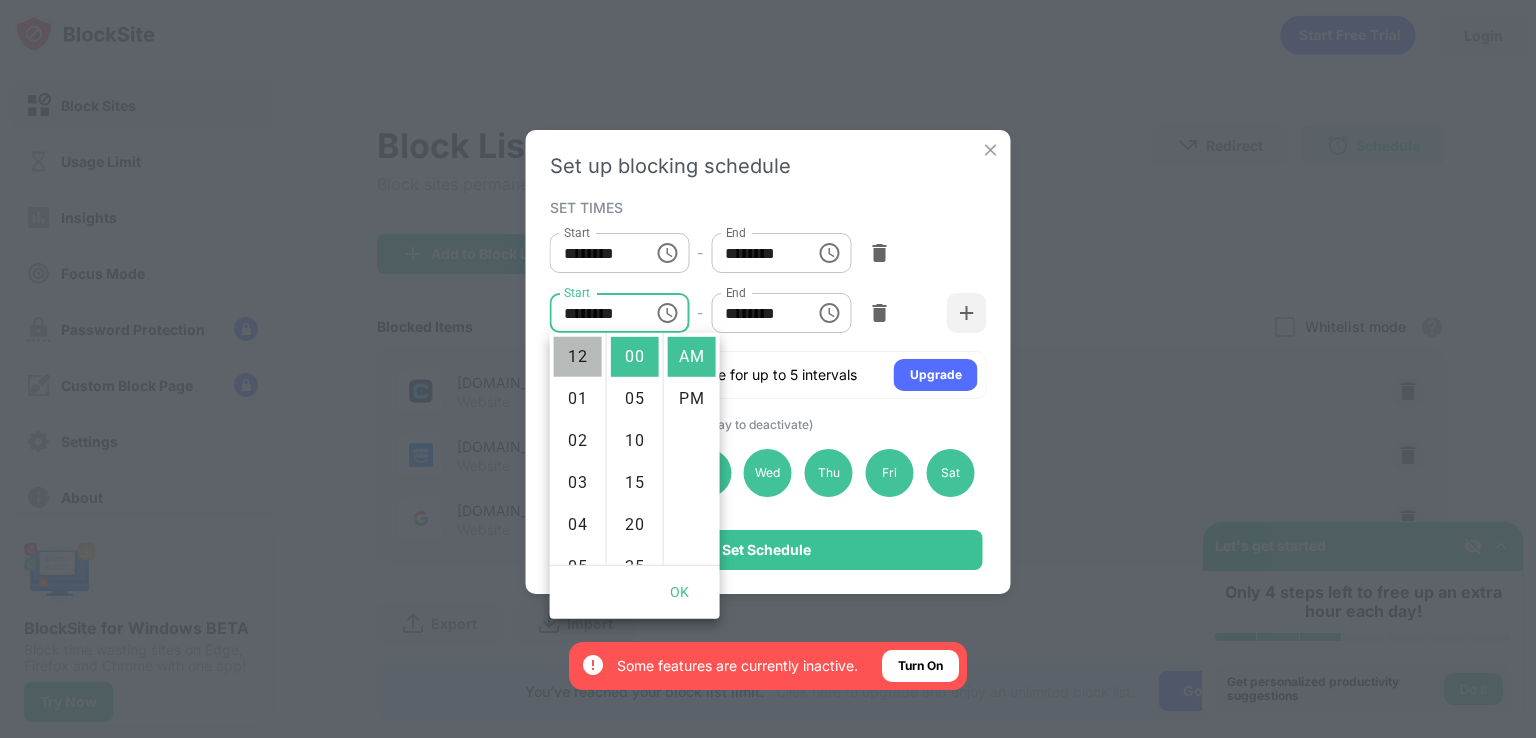 click on "12" at bounding box center [578, 357] 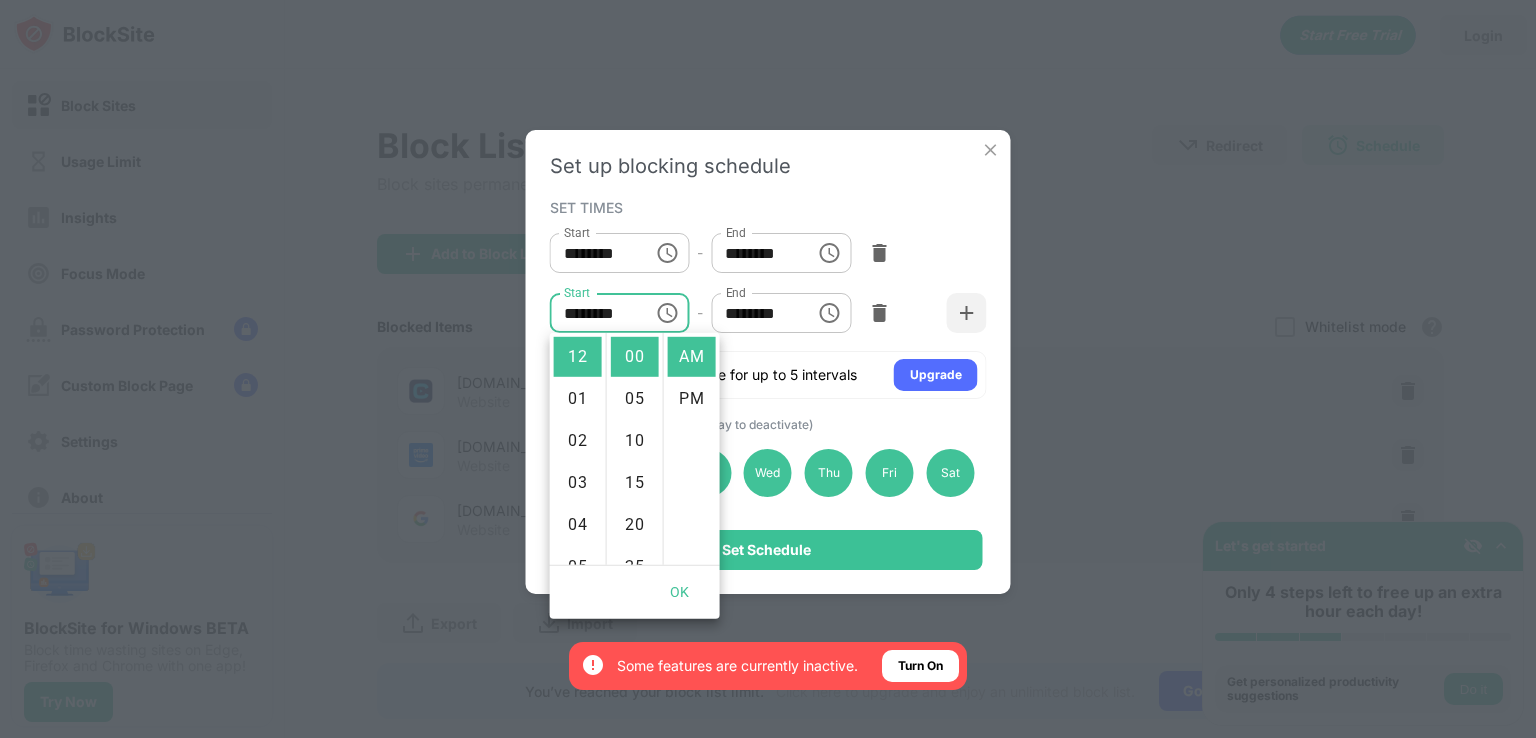click 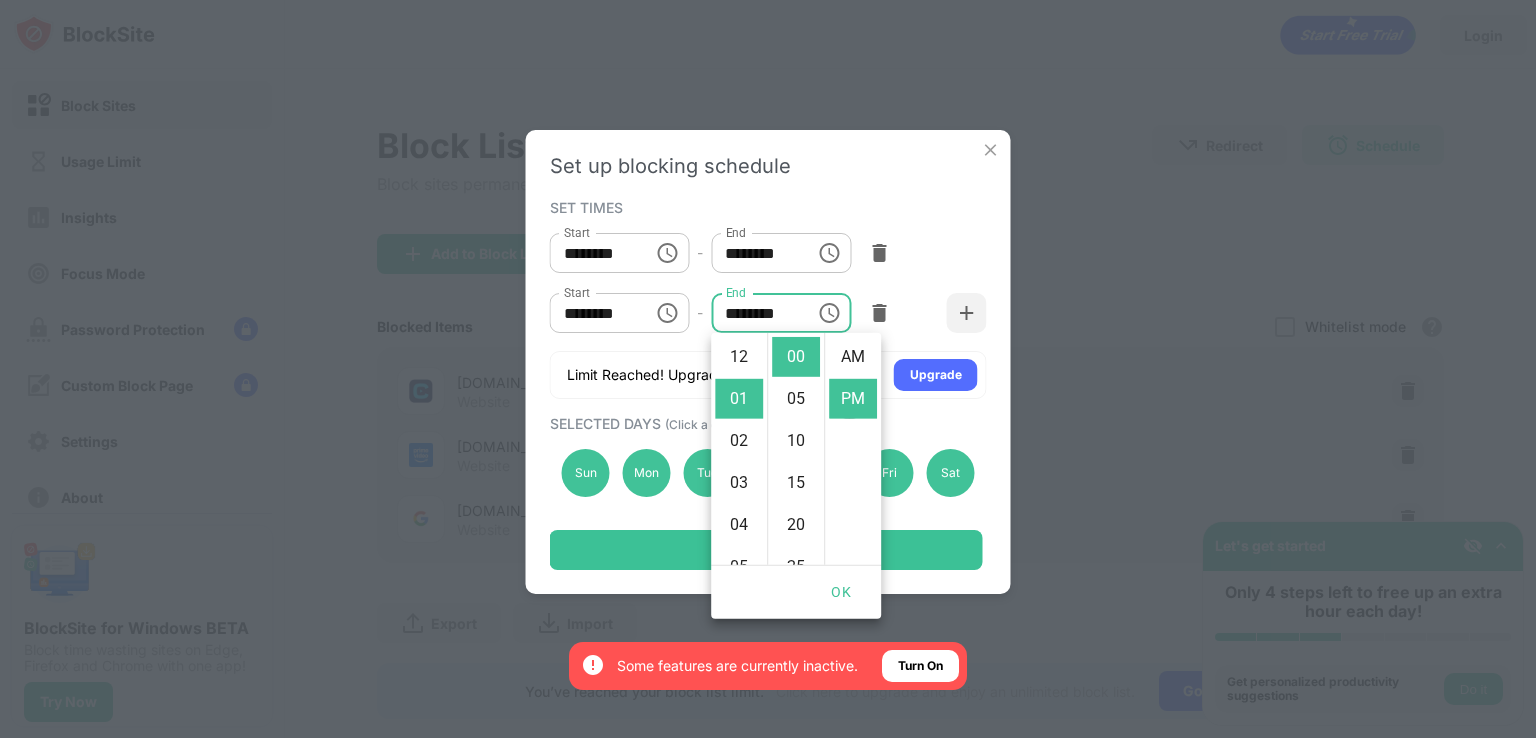 scroll, scrollTop: 42, scrollLeft: 0, axis: vertical 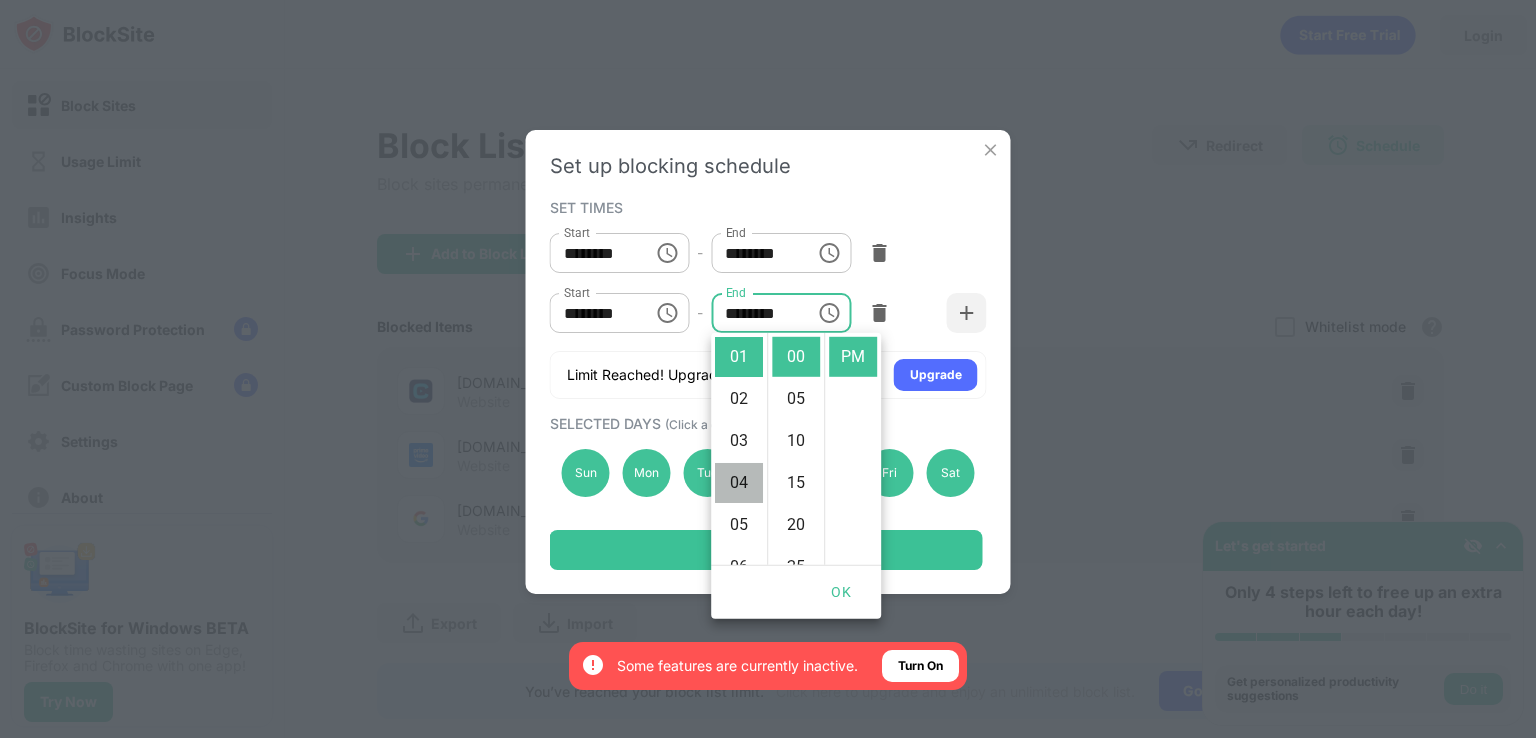 drag, startPoint x: 730, startPoint y: 489, endPoint x: 749, endPoint y: 461, distance: 33.83785 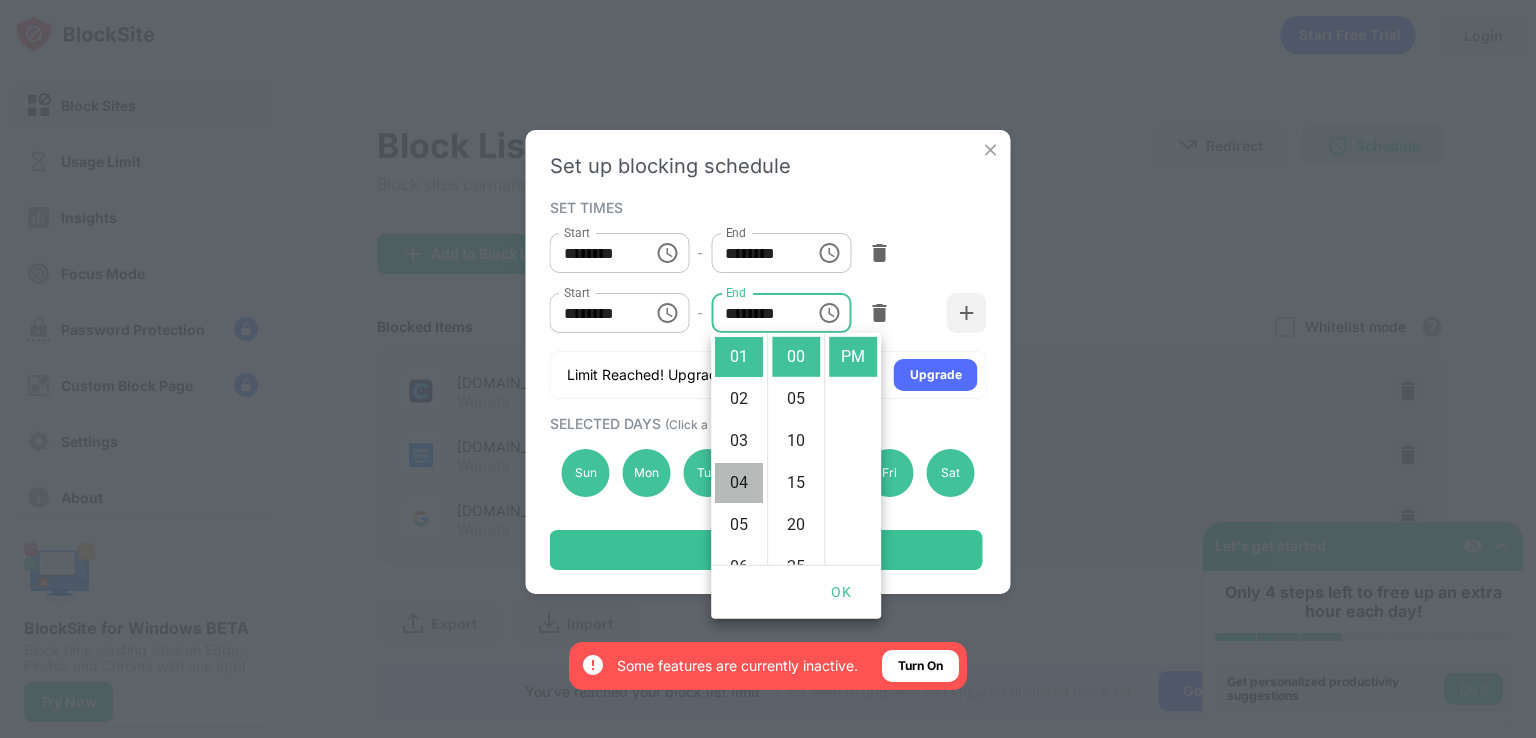 click on "04" at bounding box center (739, 483) 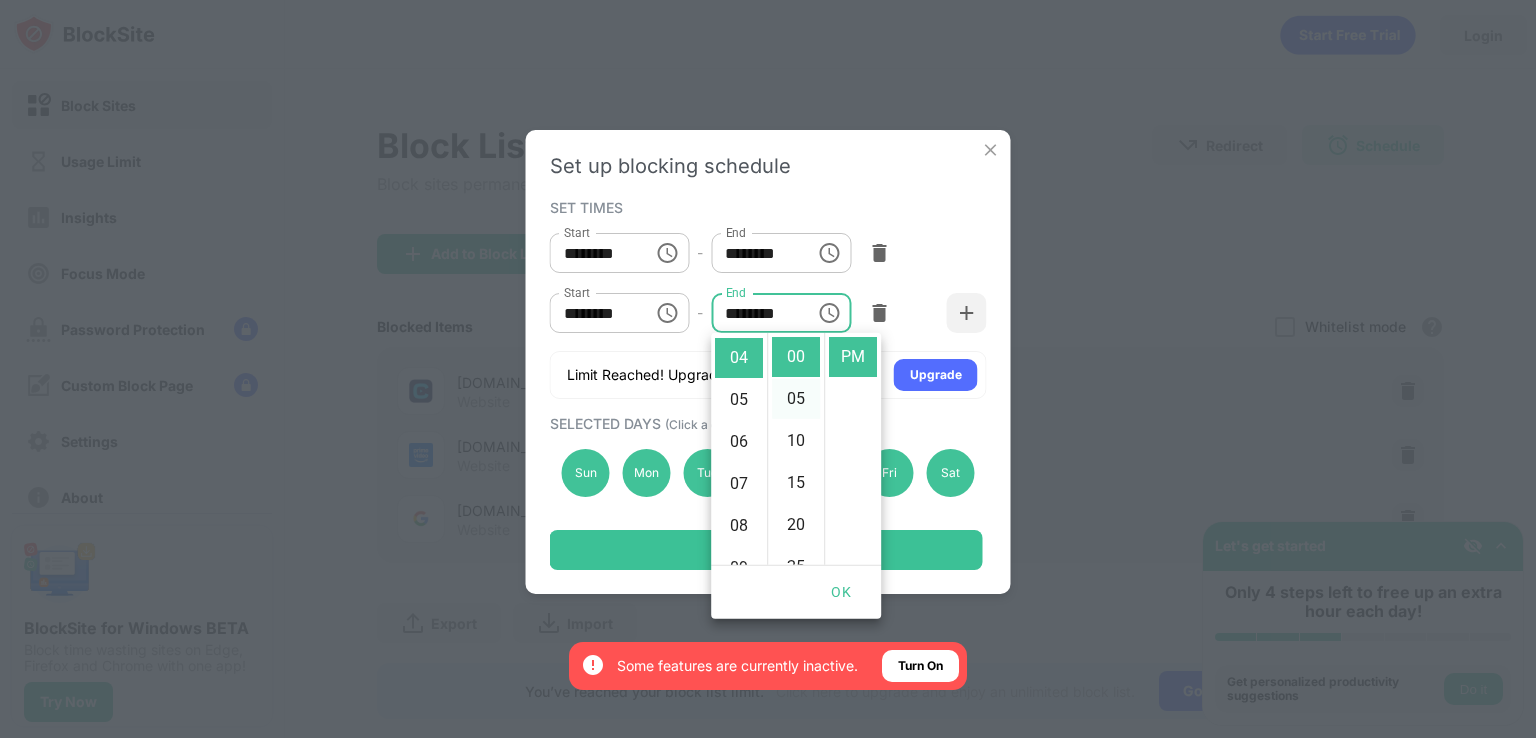 scroll, scrollTop: 168, scrollLeft: 0, axis: vertical 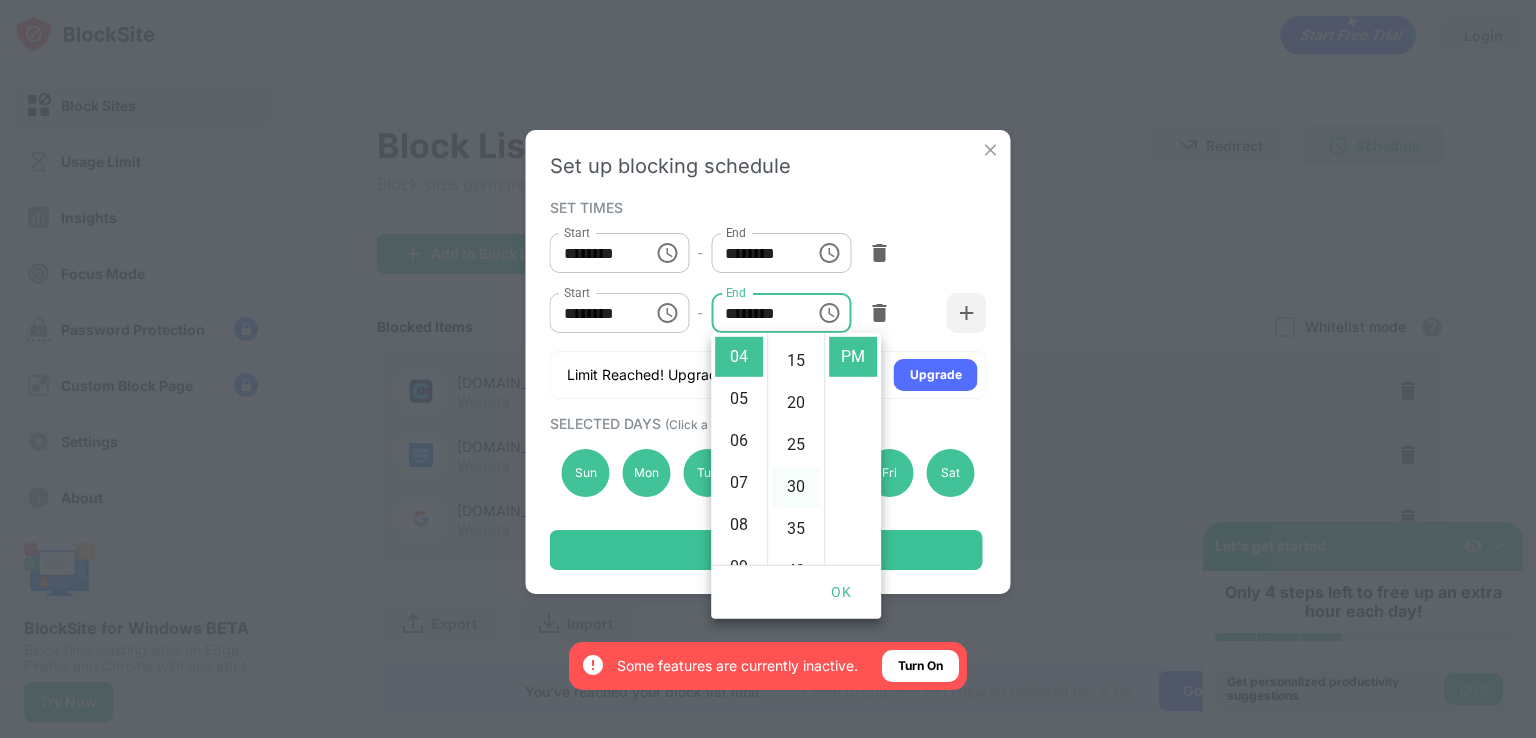 click on "30" at bounding box center (796, 487) 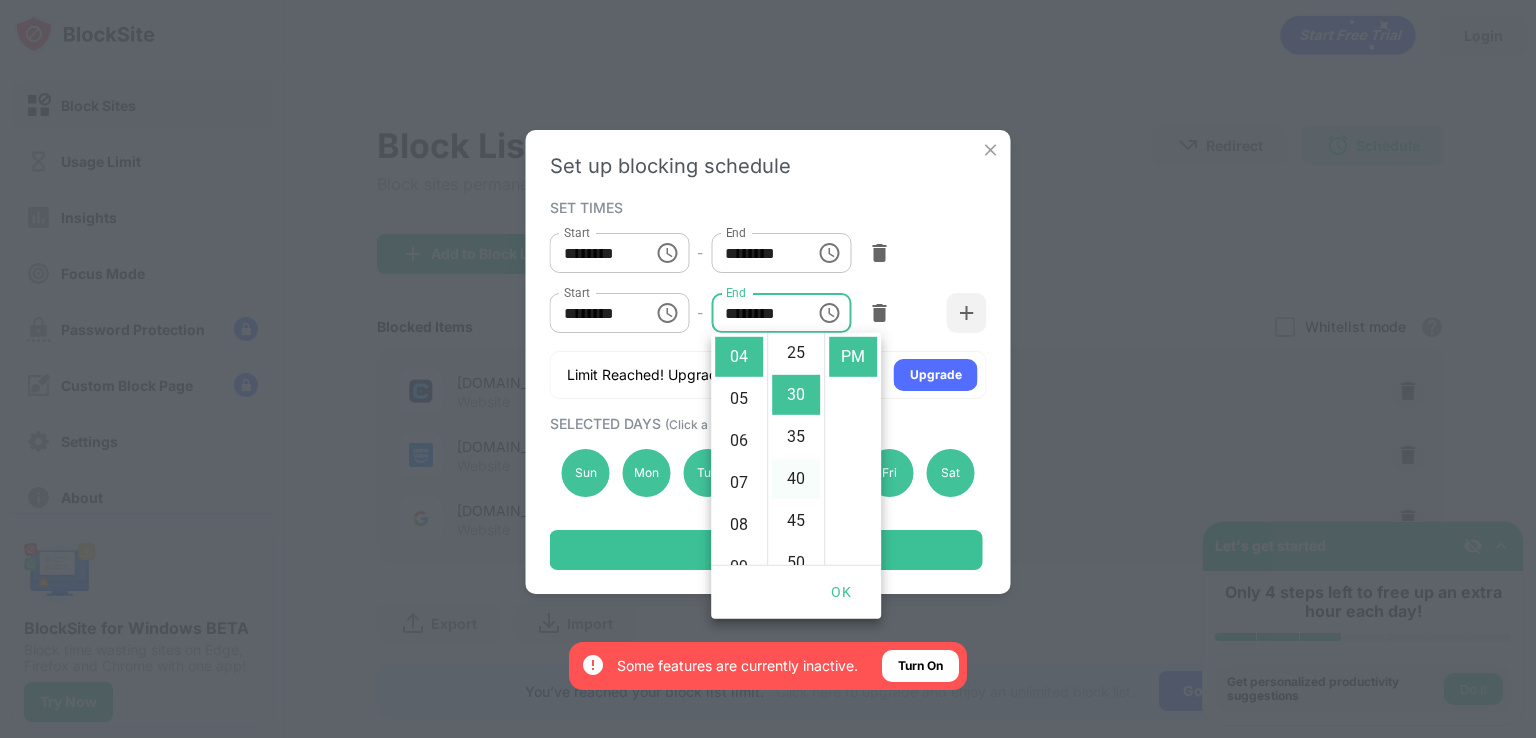 scroll, scrollTop: 252, scrollLeft: 0, axis: vertical 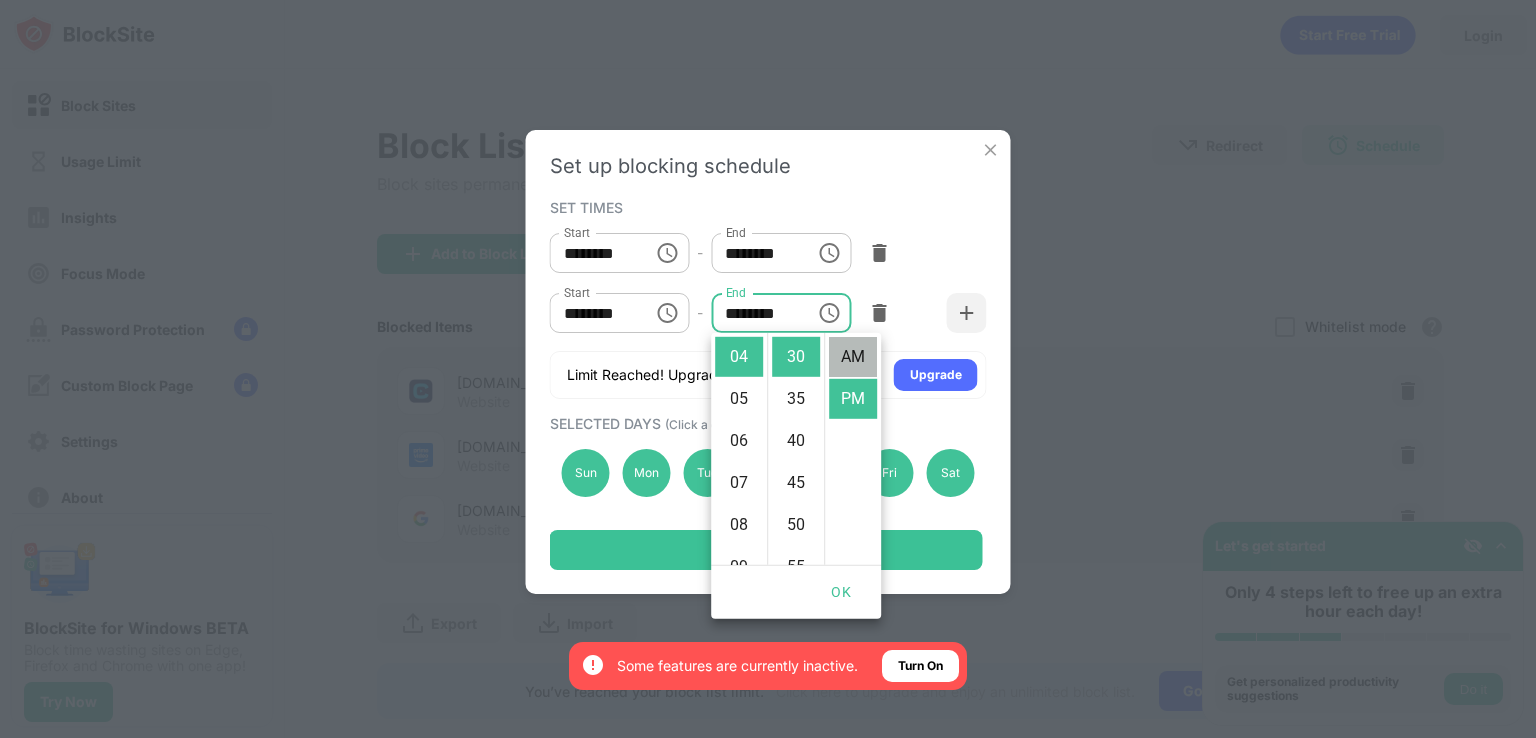 click on "AM" at bounding box center [853, 357] 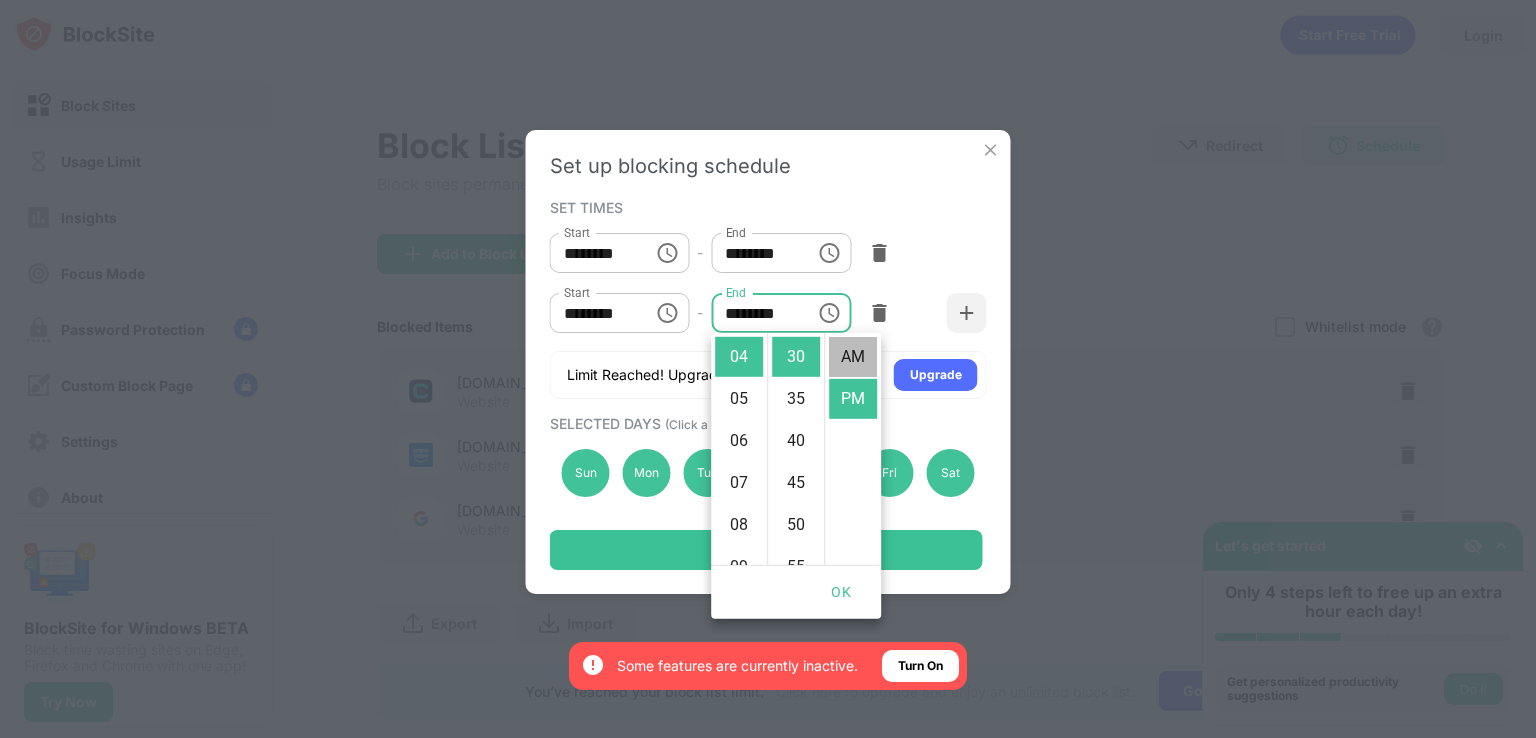 type on "********" 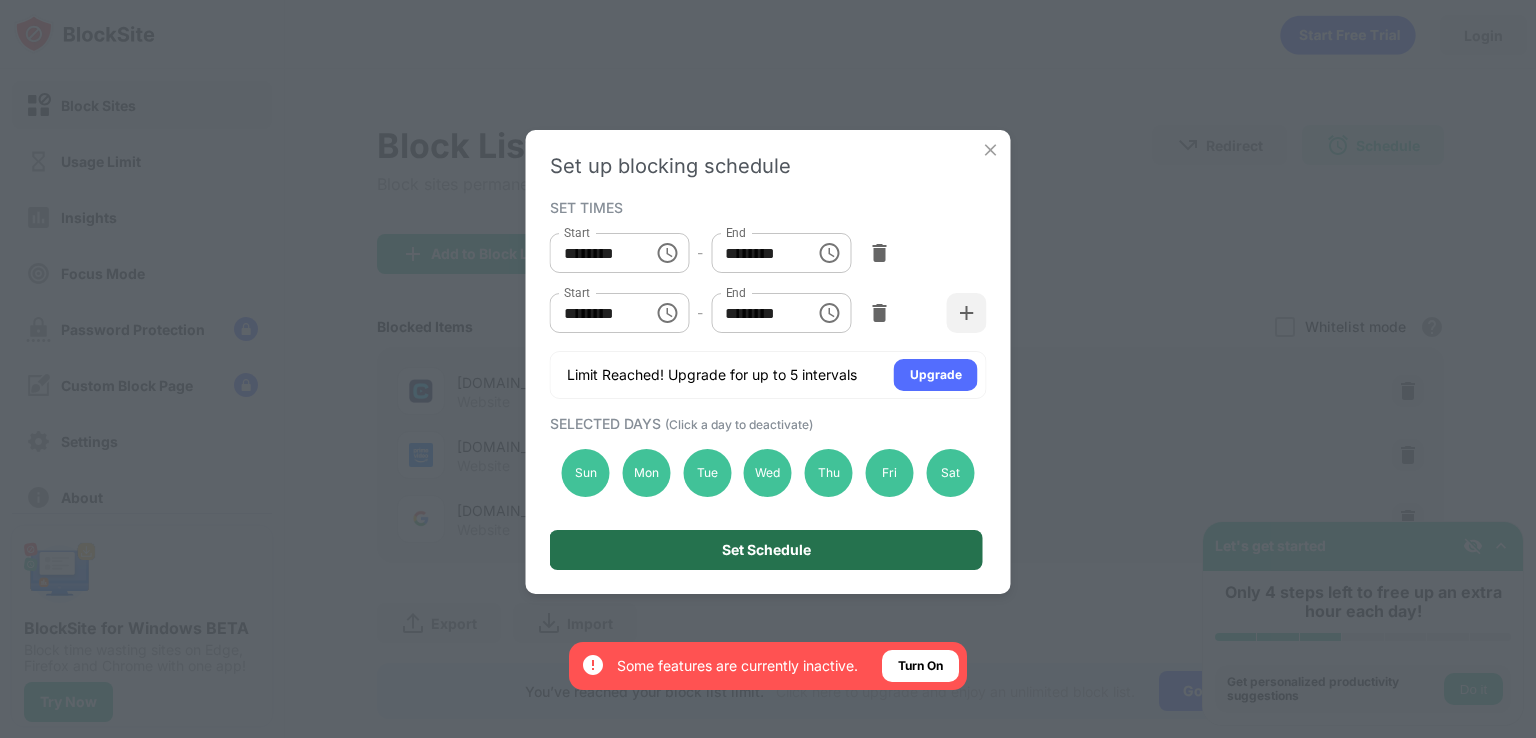 click on "Set Schedule" at bounding box center (766, 550) 